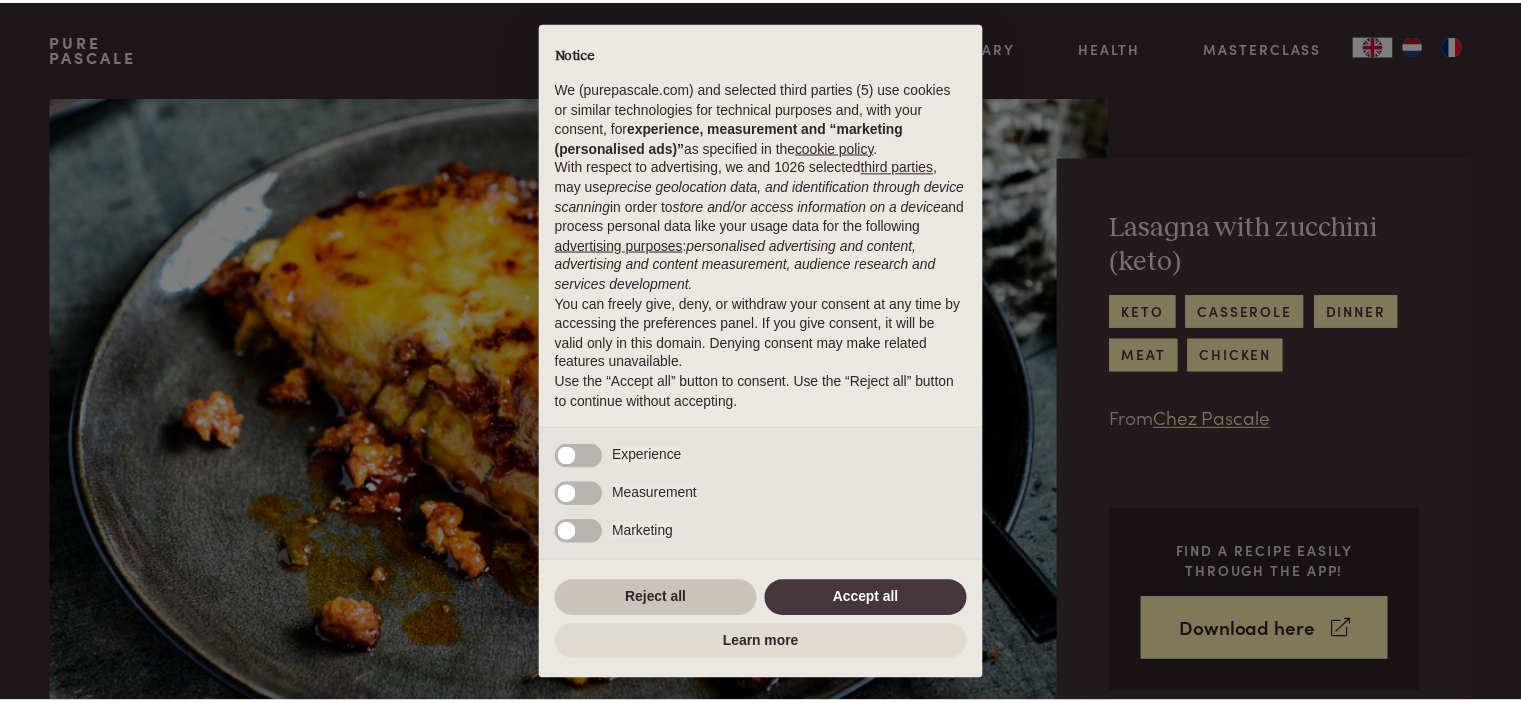 scroll, scrollTop: 0, scrollLeft: 0, axis: both 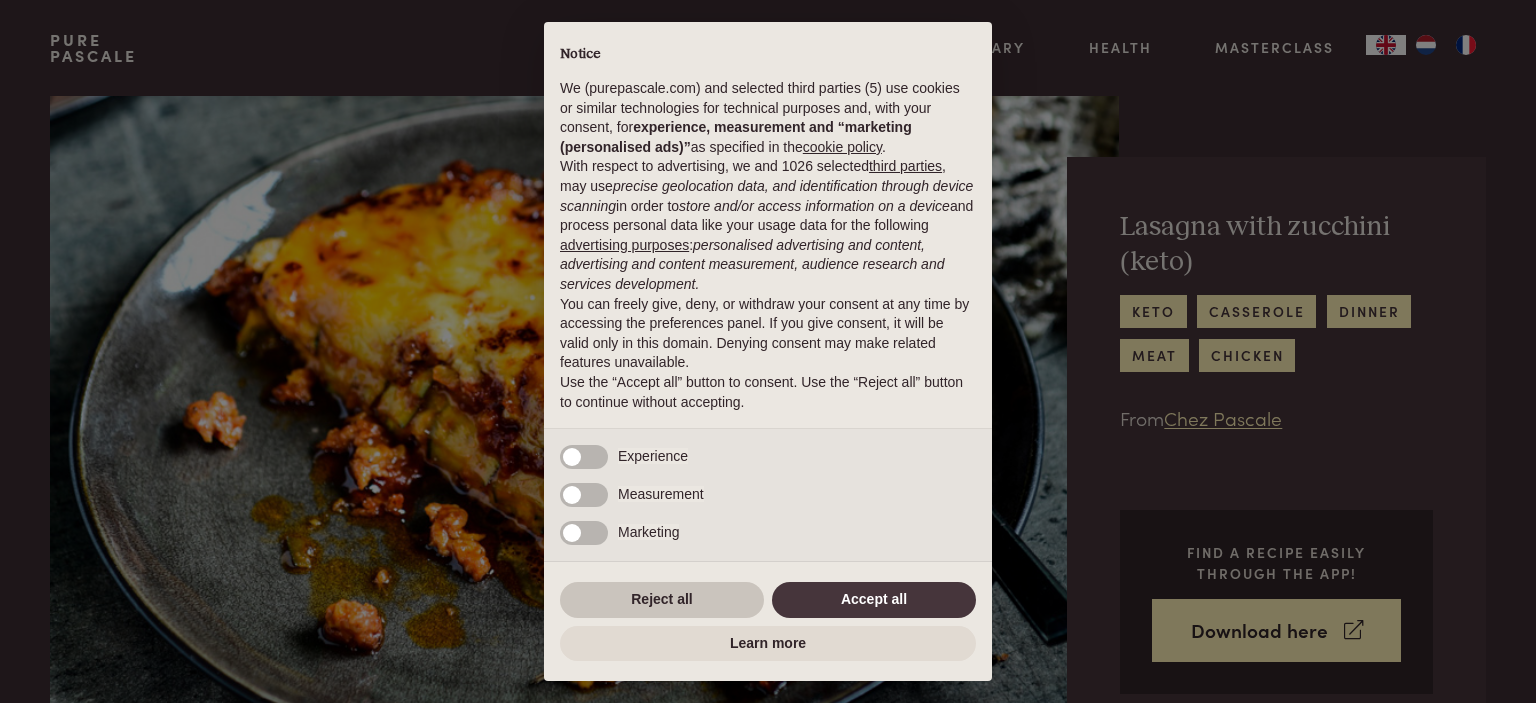 click on "Reject all" at bounding box center (662, 600) 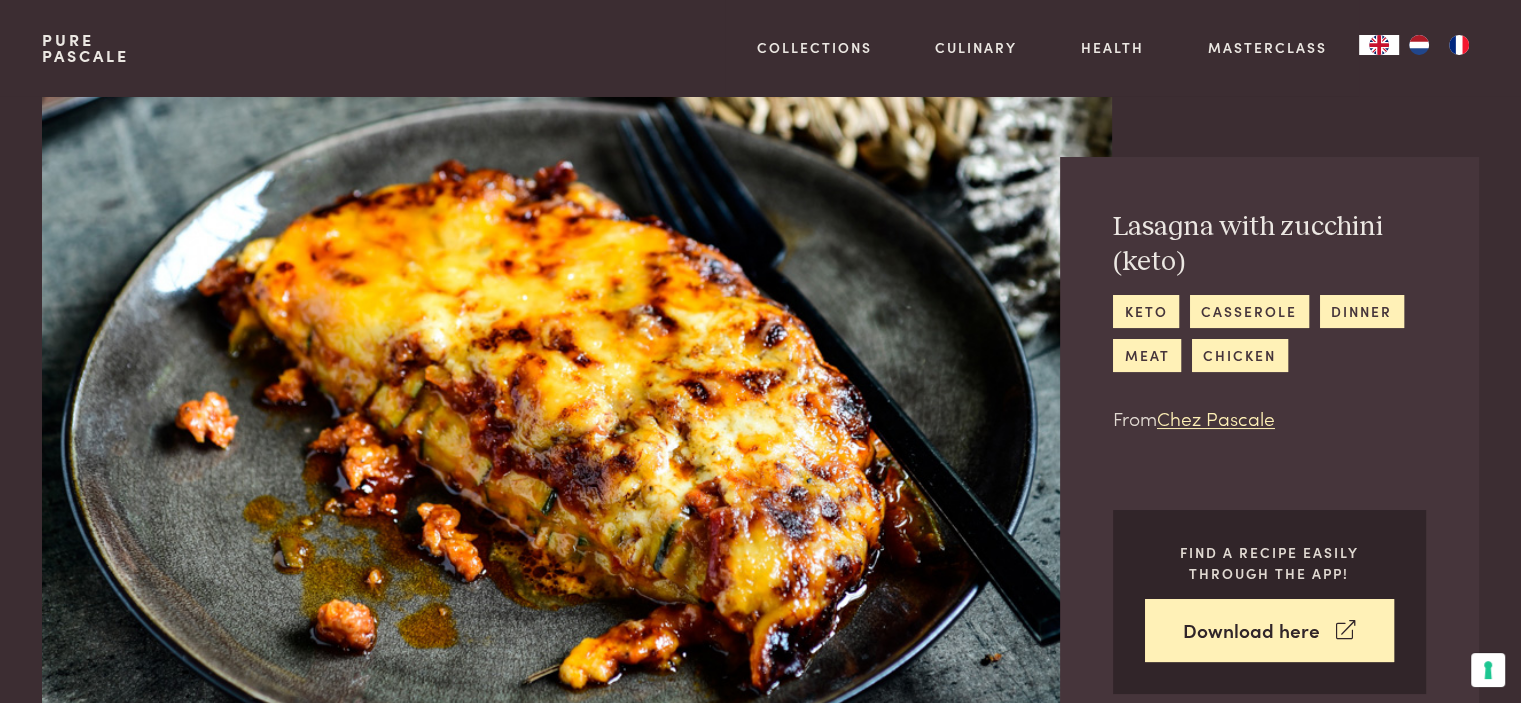 scroll, scrollTop: 0, scrollLeft: 0, axis: both 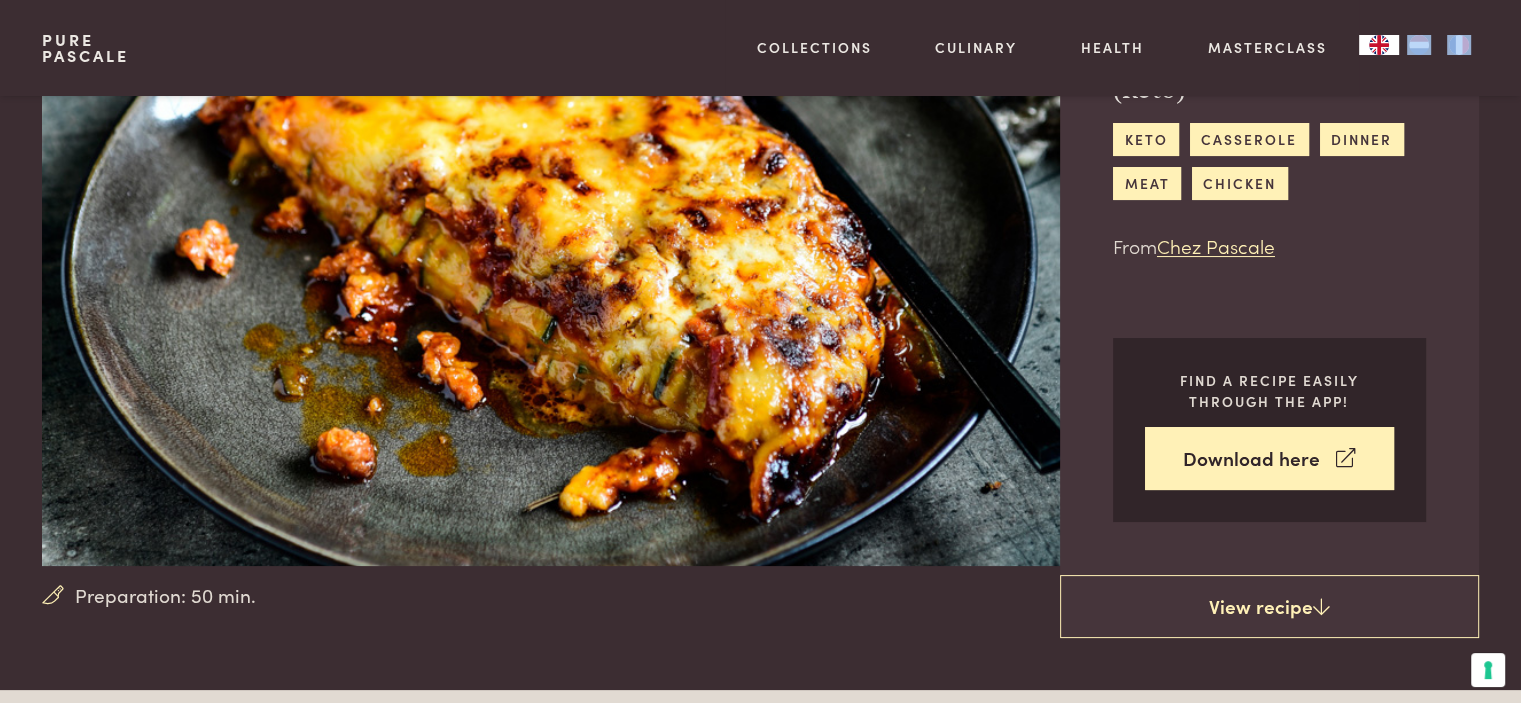 drag, startPoint x: 1411, startPoint y: 56, endPoint x: 1421, endPoint y: 43, distance: 16.40122 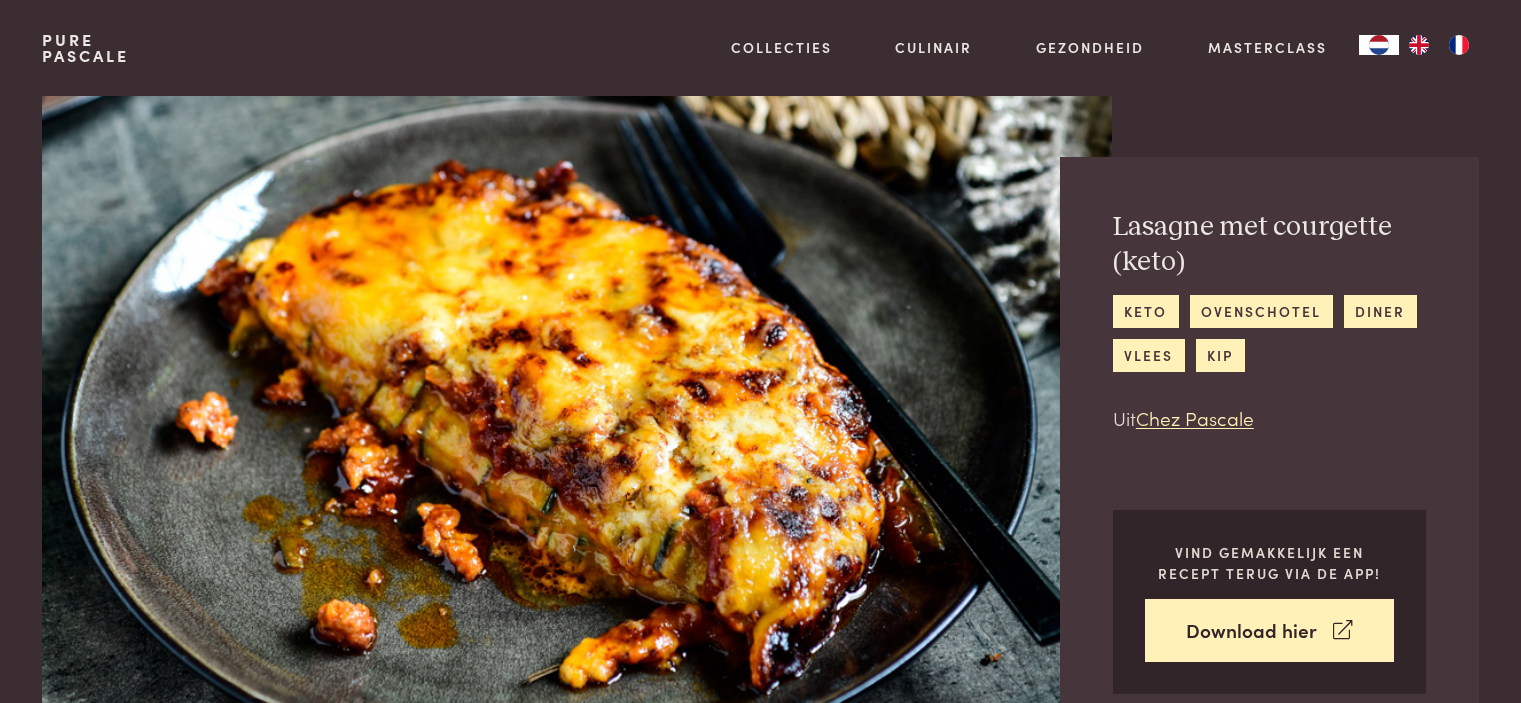 scroll, scrollTop: 0, scrollLeft: 0, axis: both 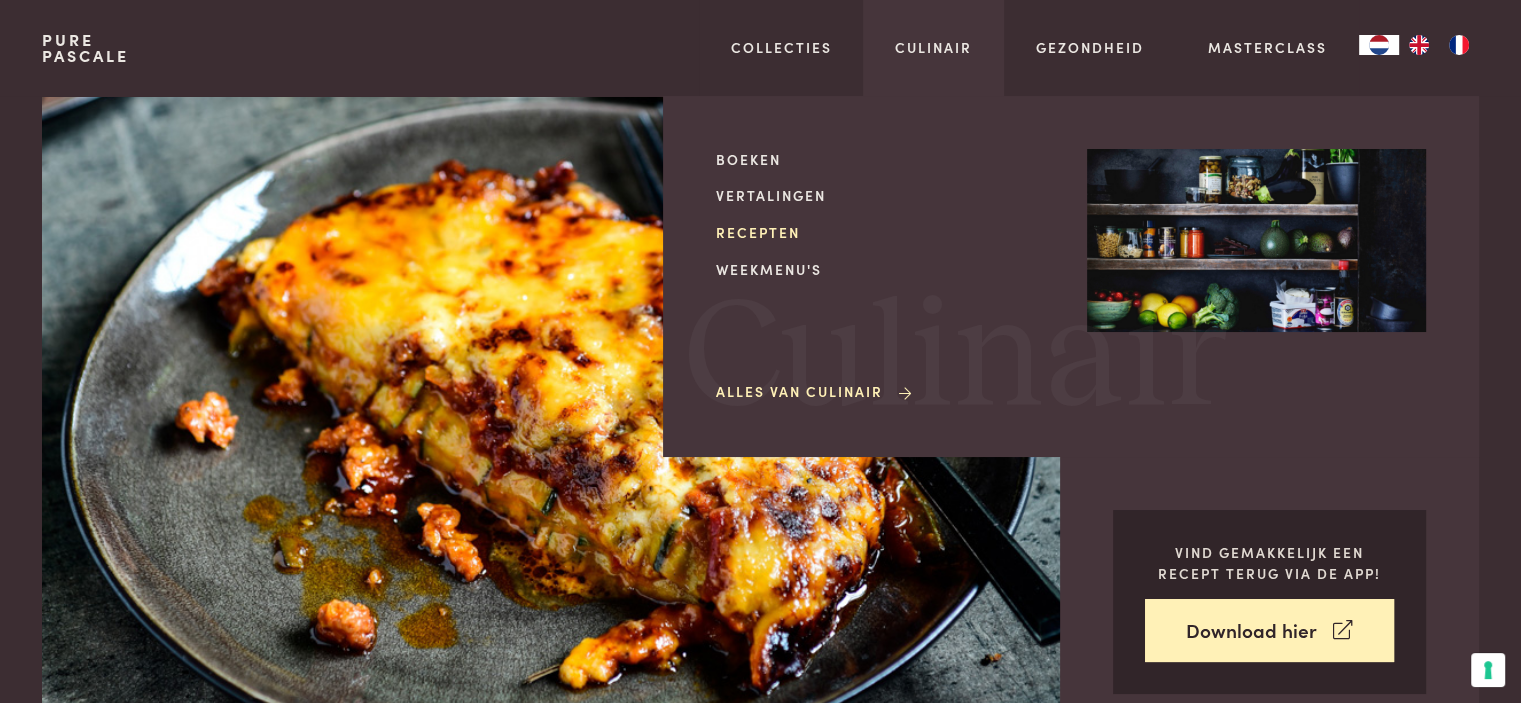 click on "Recepten" at bounding box center [885, 232] 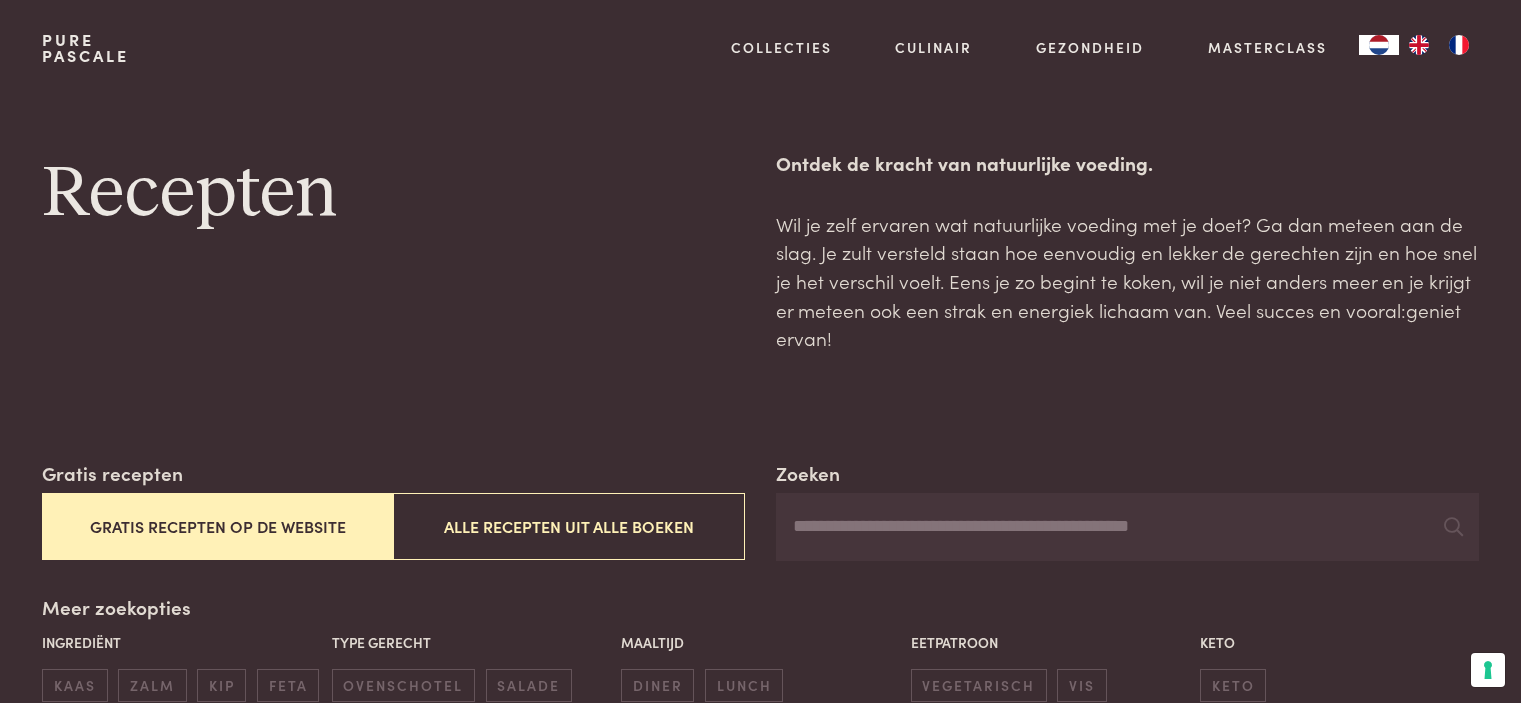 scroll, scrollTop: 0, scrollLeft: 0, axis: both 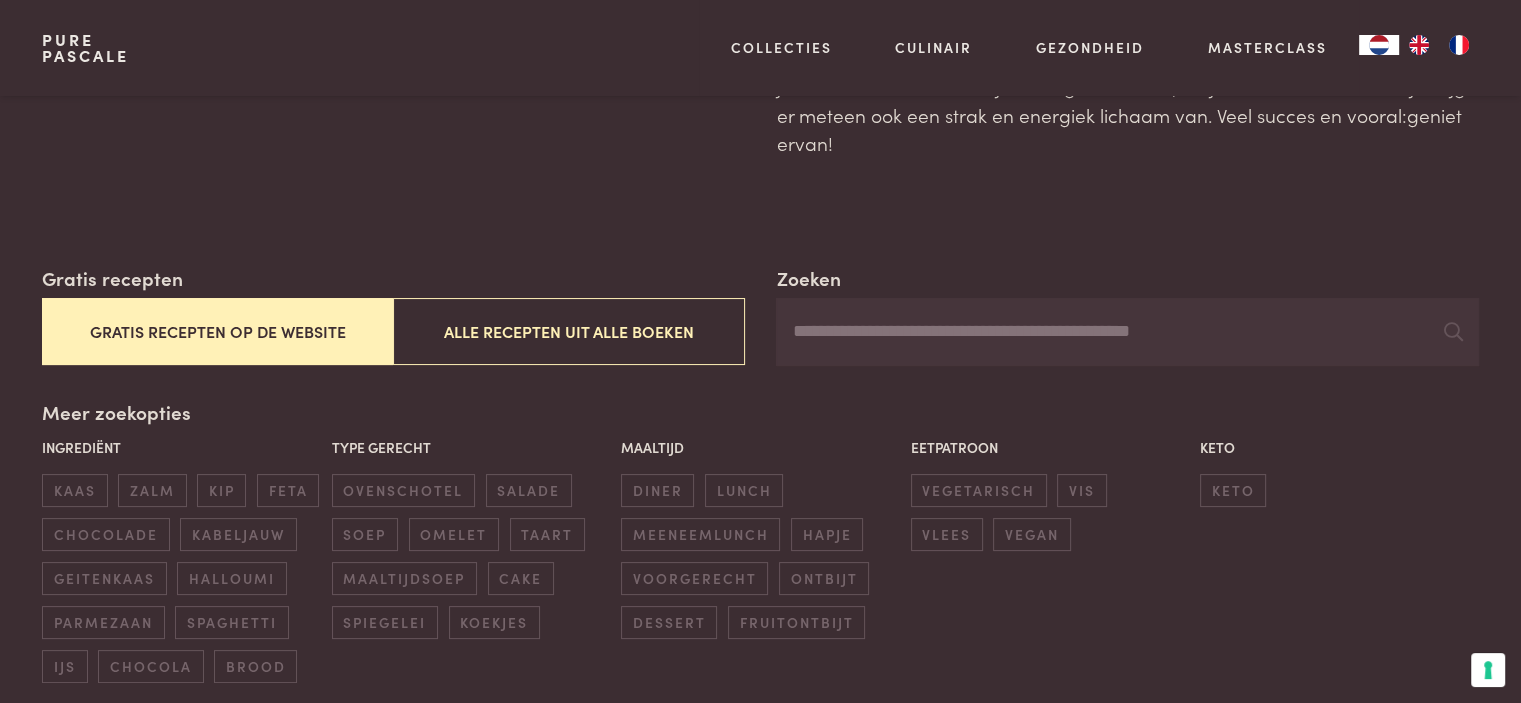 click on "Zoeken" at bounding box center (1127, 332) 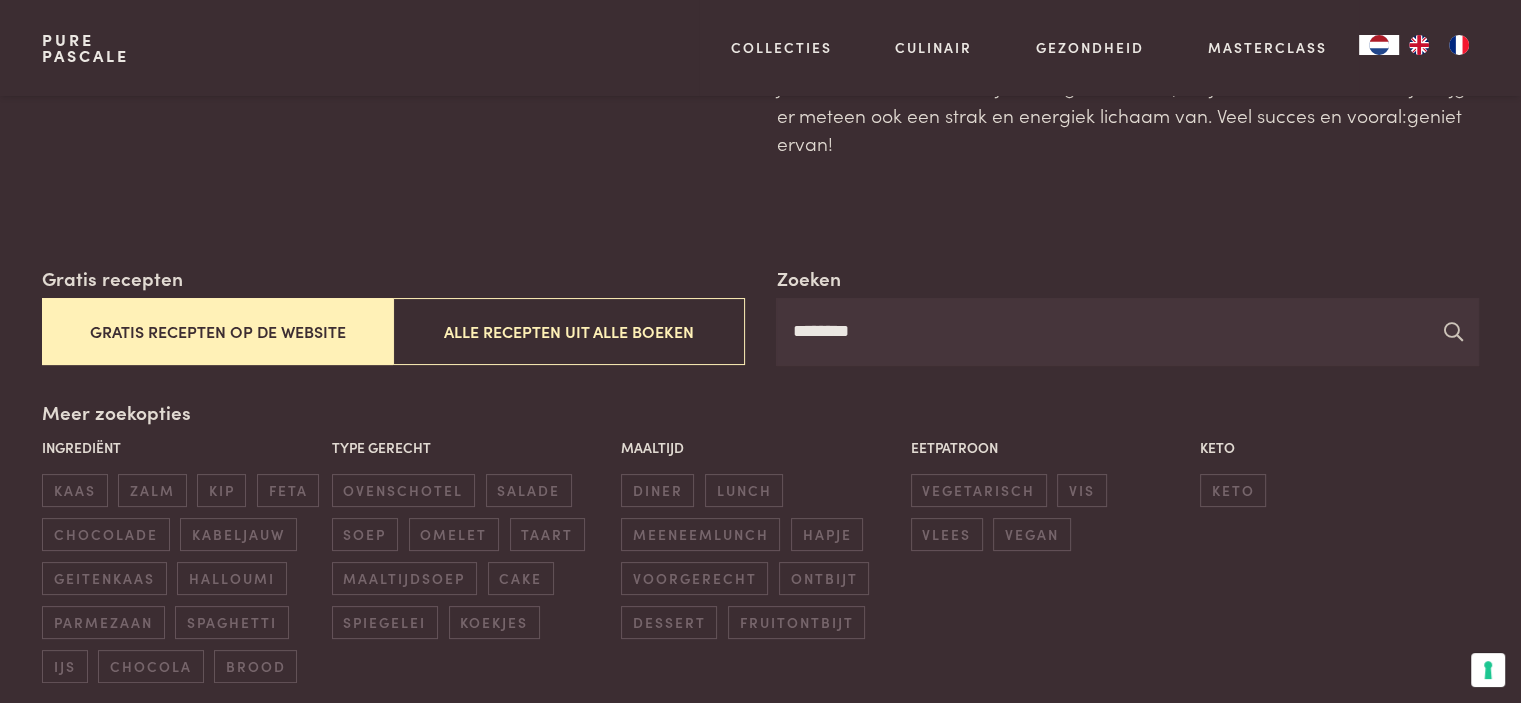 click at bounding box center [1453, 331] 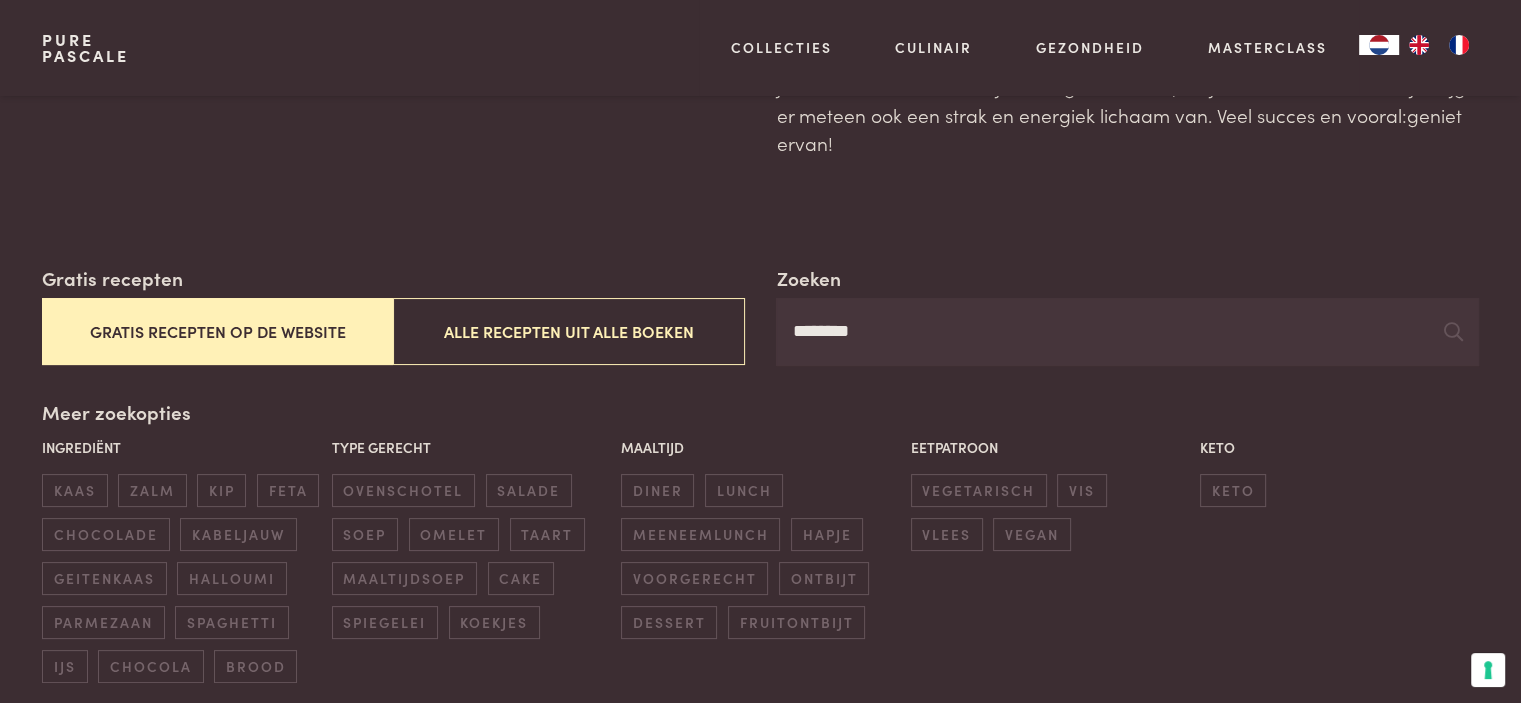 click on "********" at bounding box center (1127, 332) 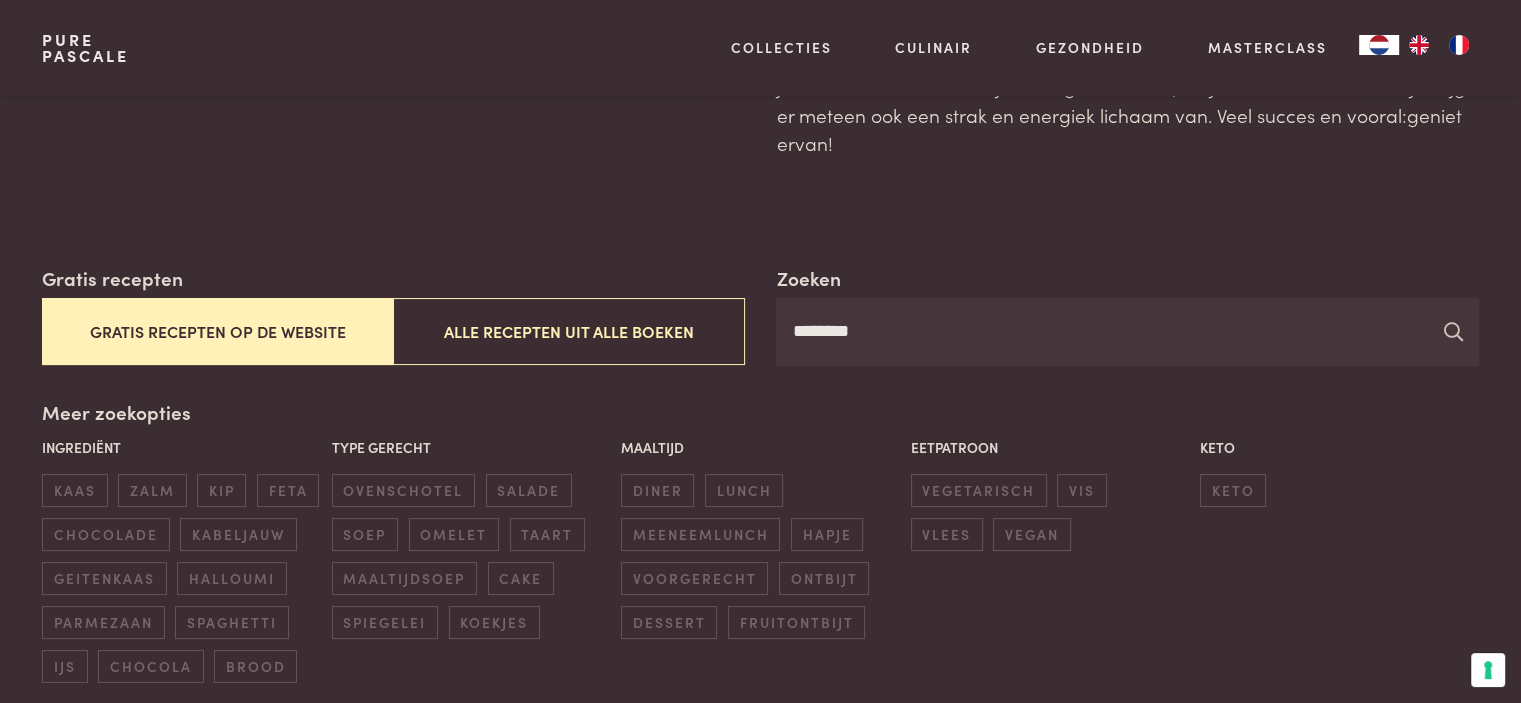type on "********" 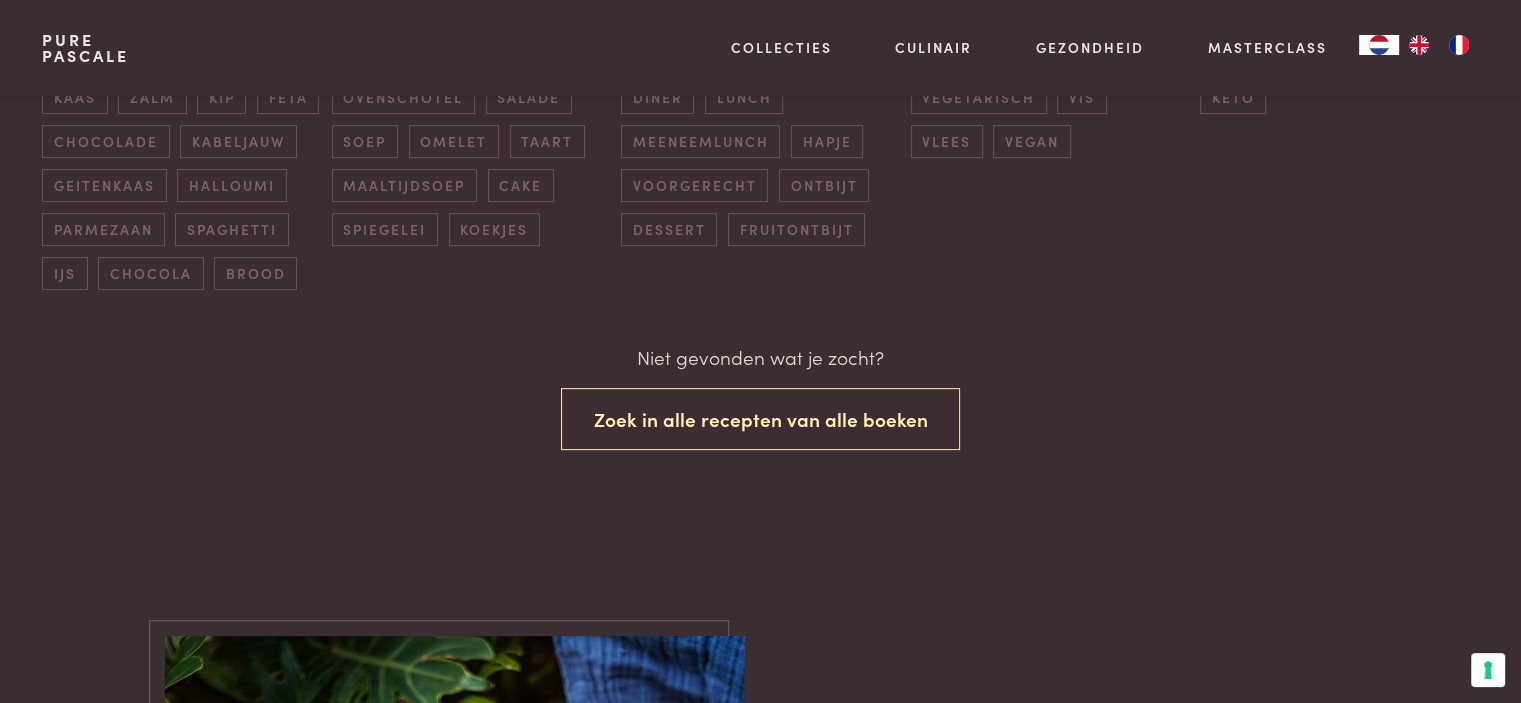 scroll, scrollTop: 630, scrollLeft: 0, axis: vertical 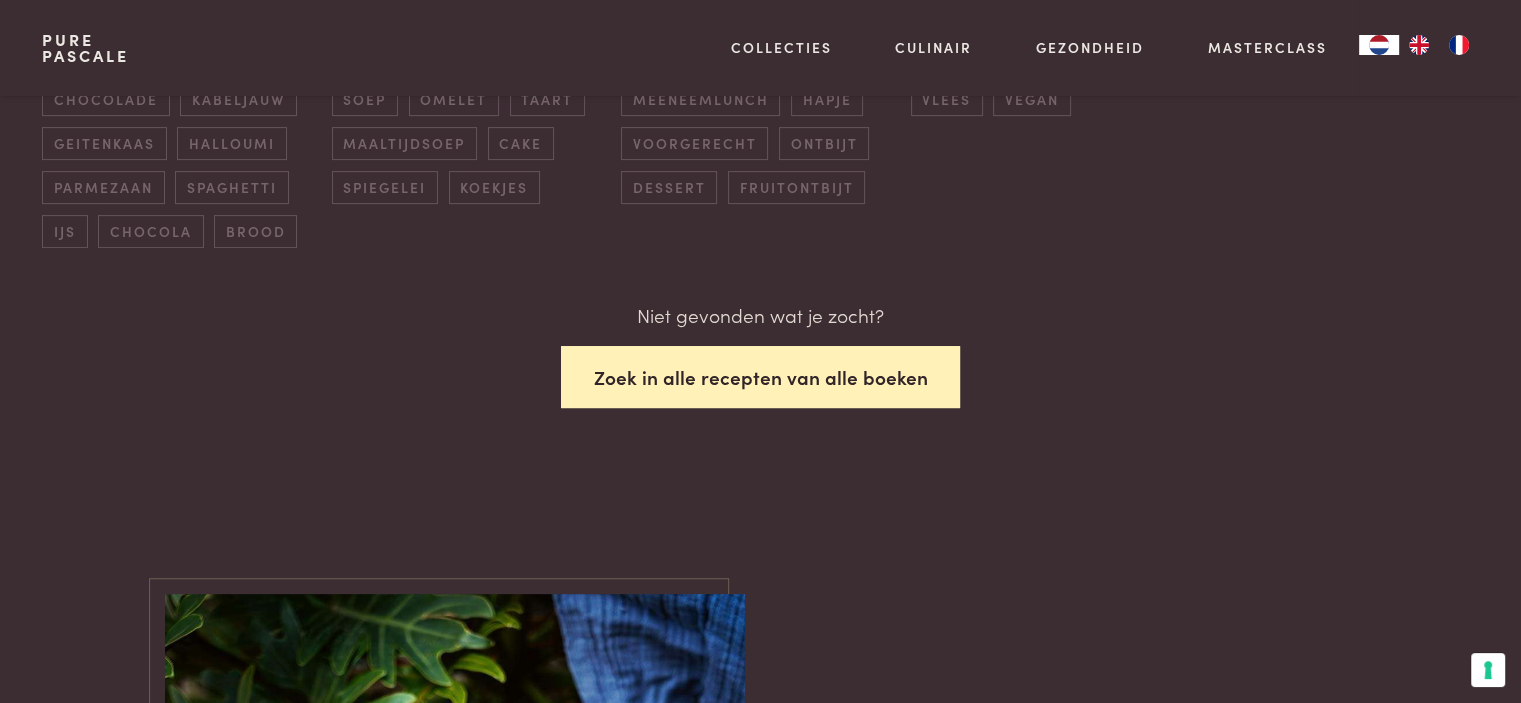 click on "Zoek in  alle recepten van alle boeken" at bounding box center (761, 377) 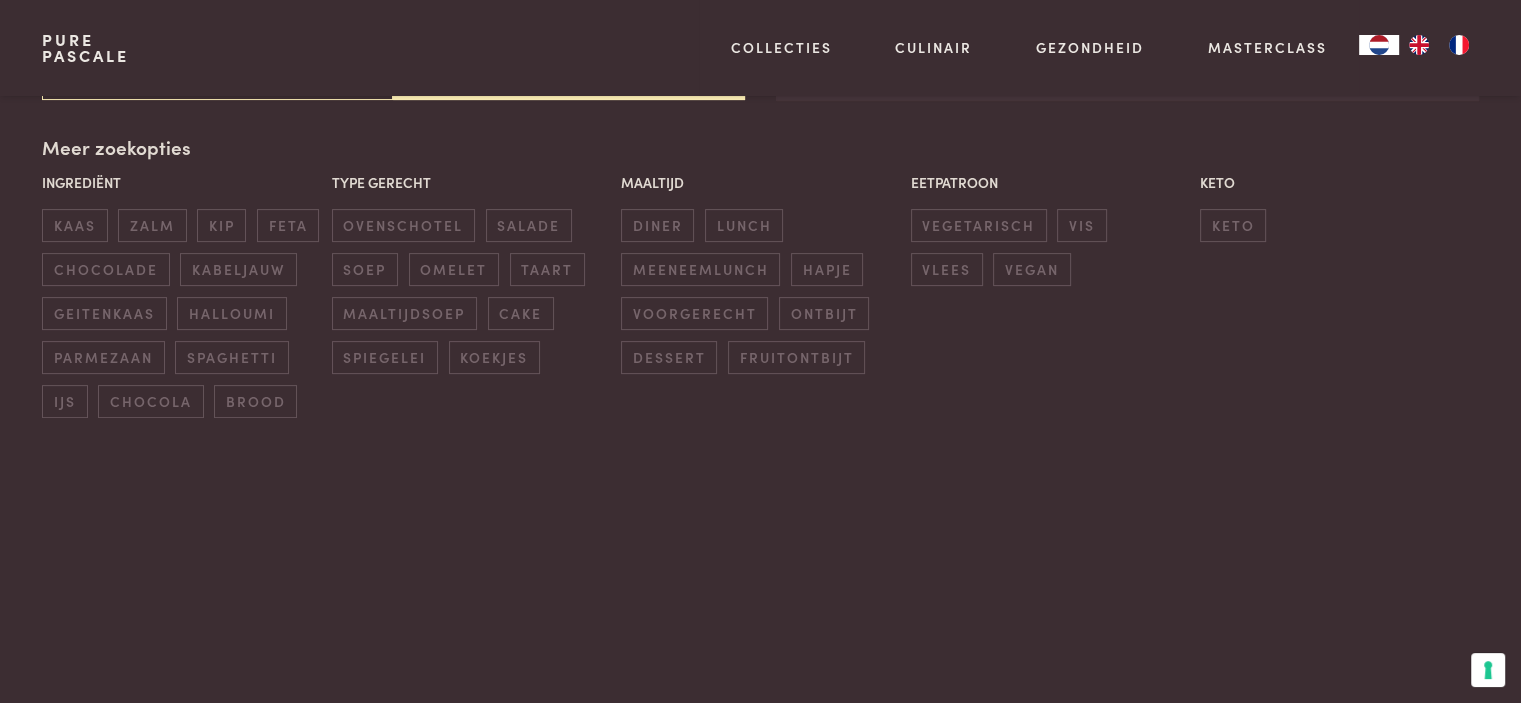 scroll, scrollTop: 459, scrollLeft: 0, axis: vertical 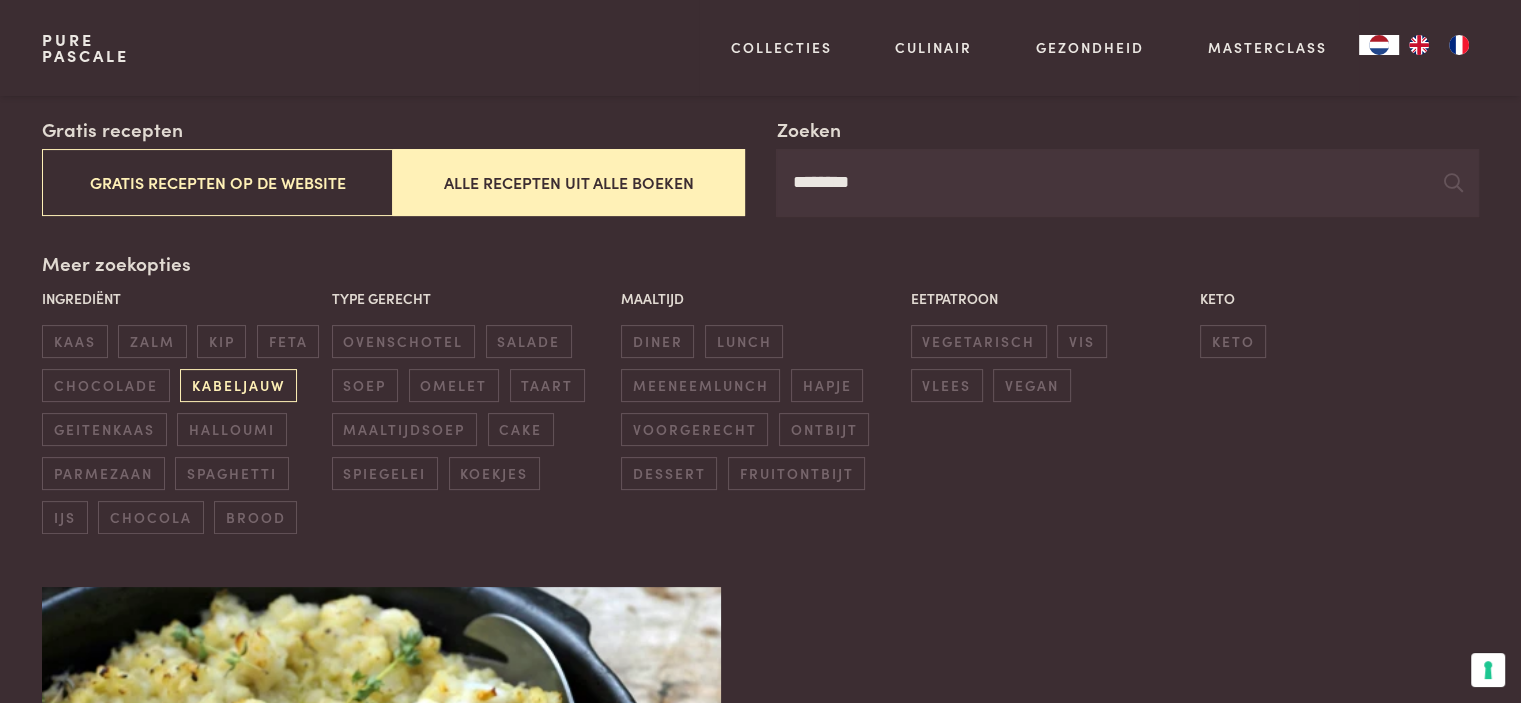 click on "kabeljauw" at bounding box center [238, 385] 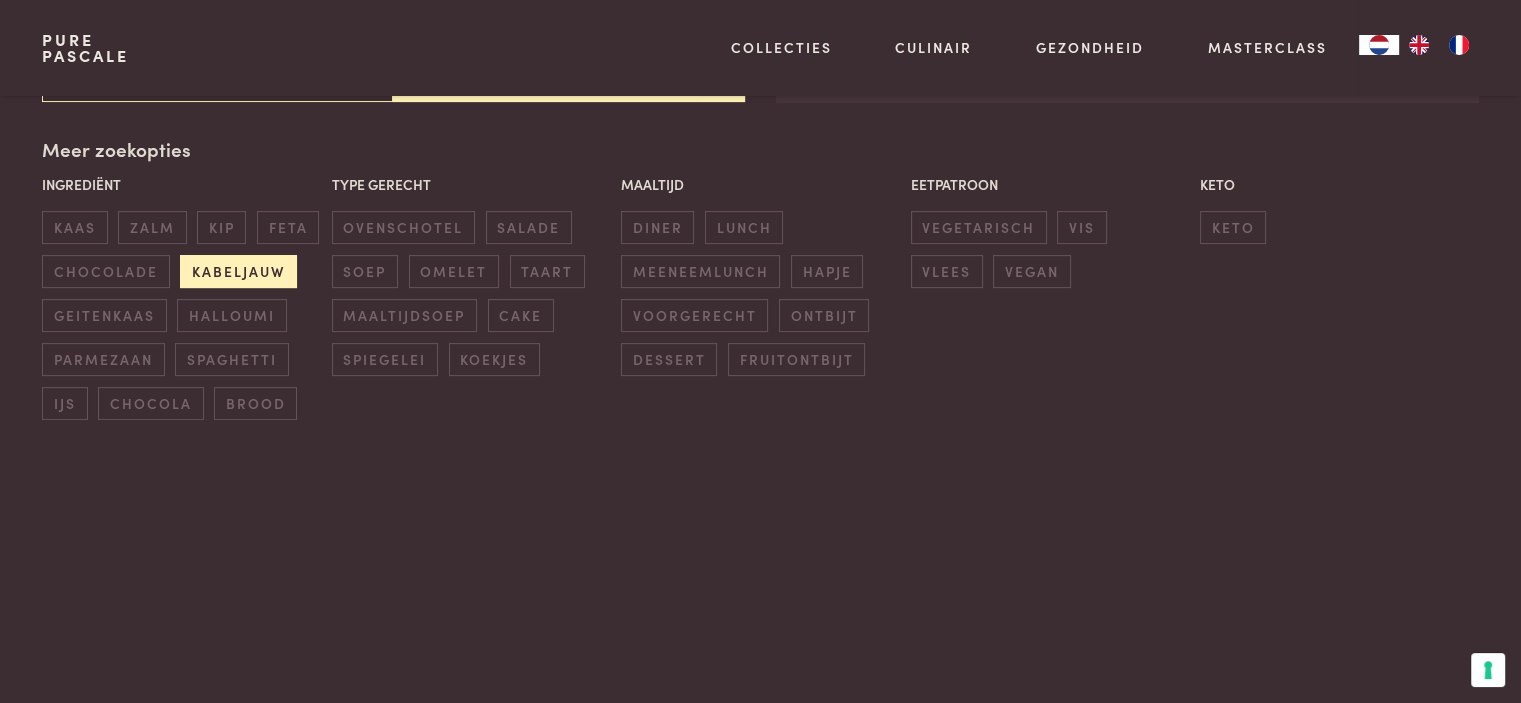 scroll, scrollTop: 459, scrollLeft: 0, axis: vertical 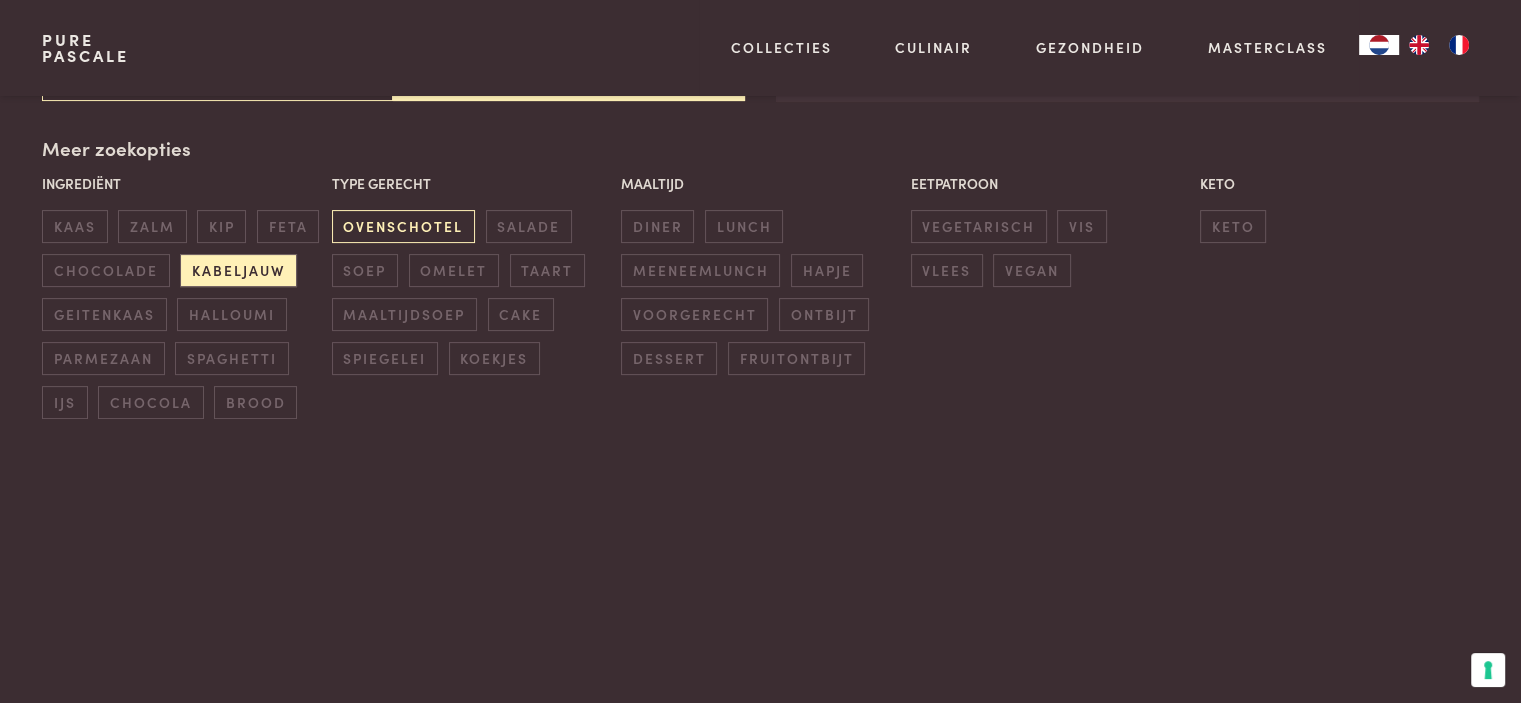 click on "ovenschotel" at bounding box center (403, 226) 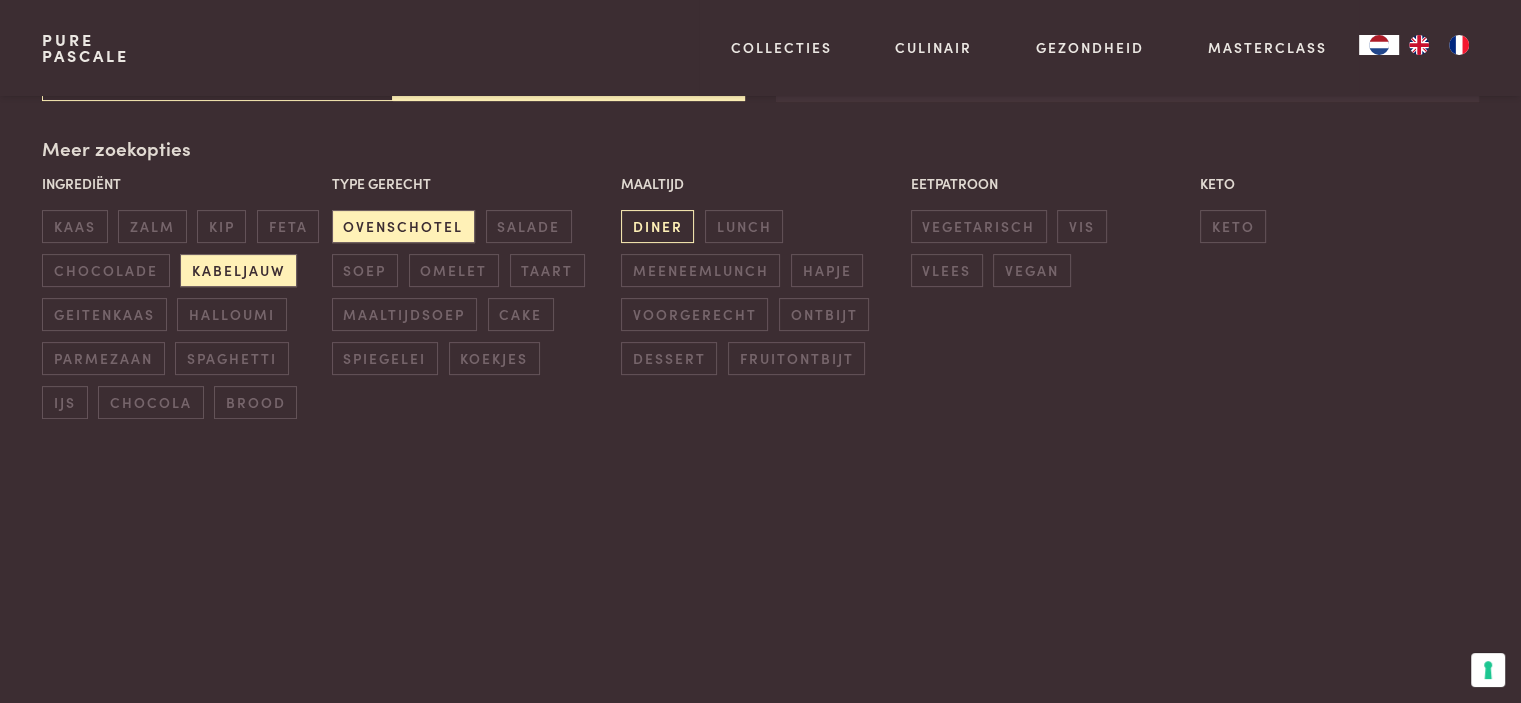 click on "diner" at bounding box center [657, 226] 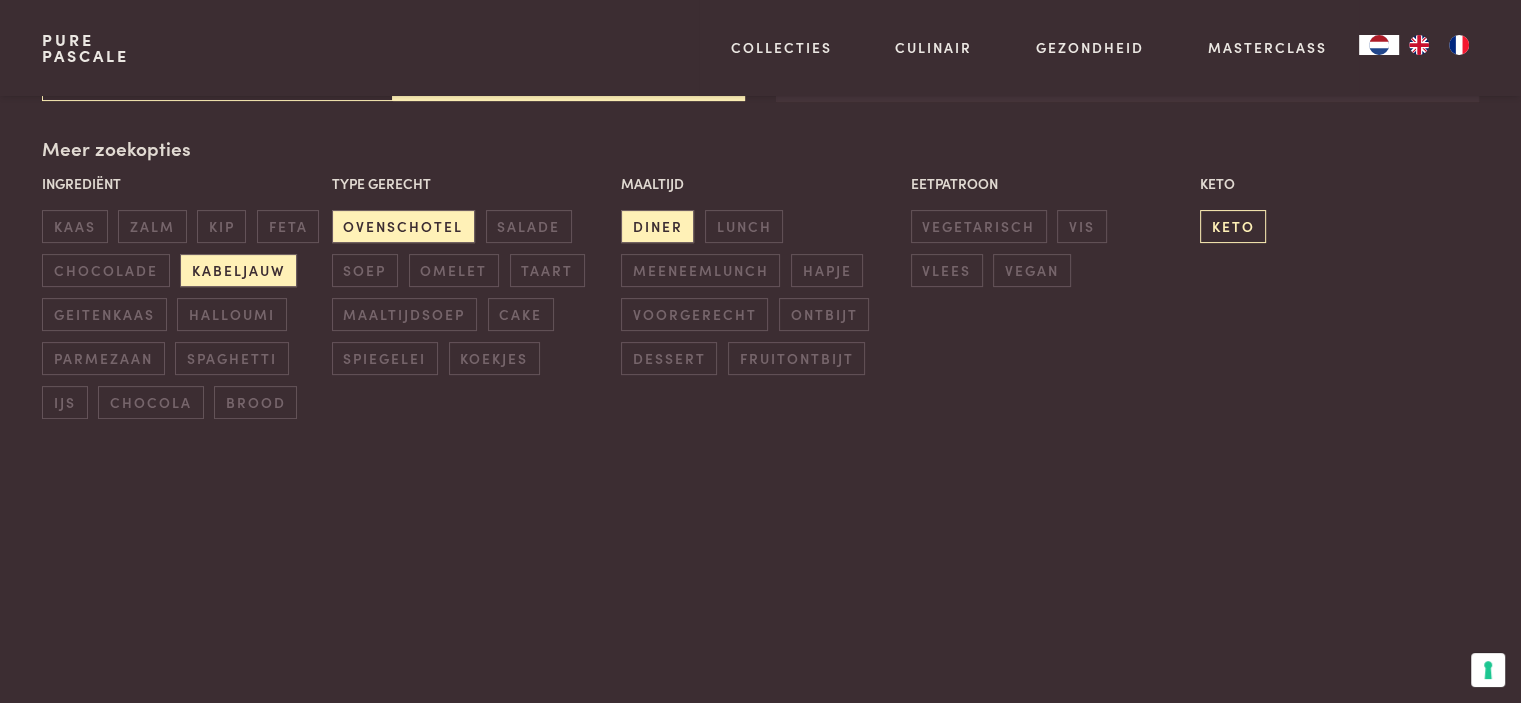 click on "keto" at bounding box center [1233, 226] 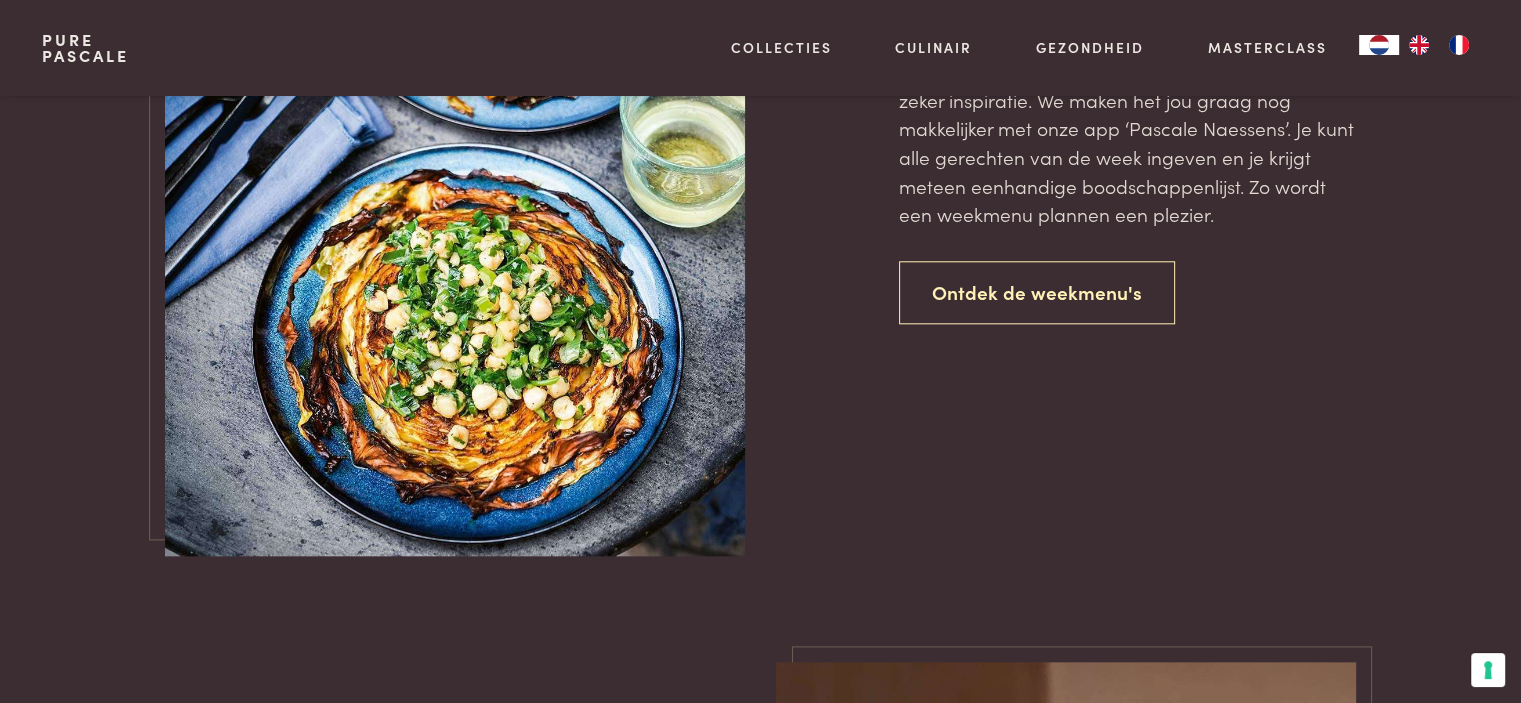 scroll, scrollTop: 2072, scrollLeft: 0, axis: vertical 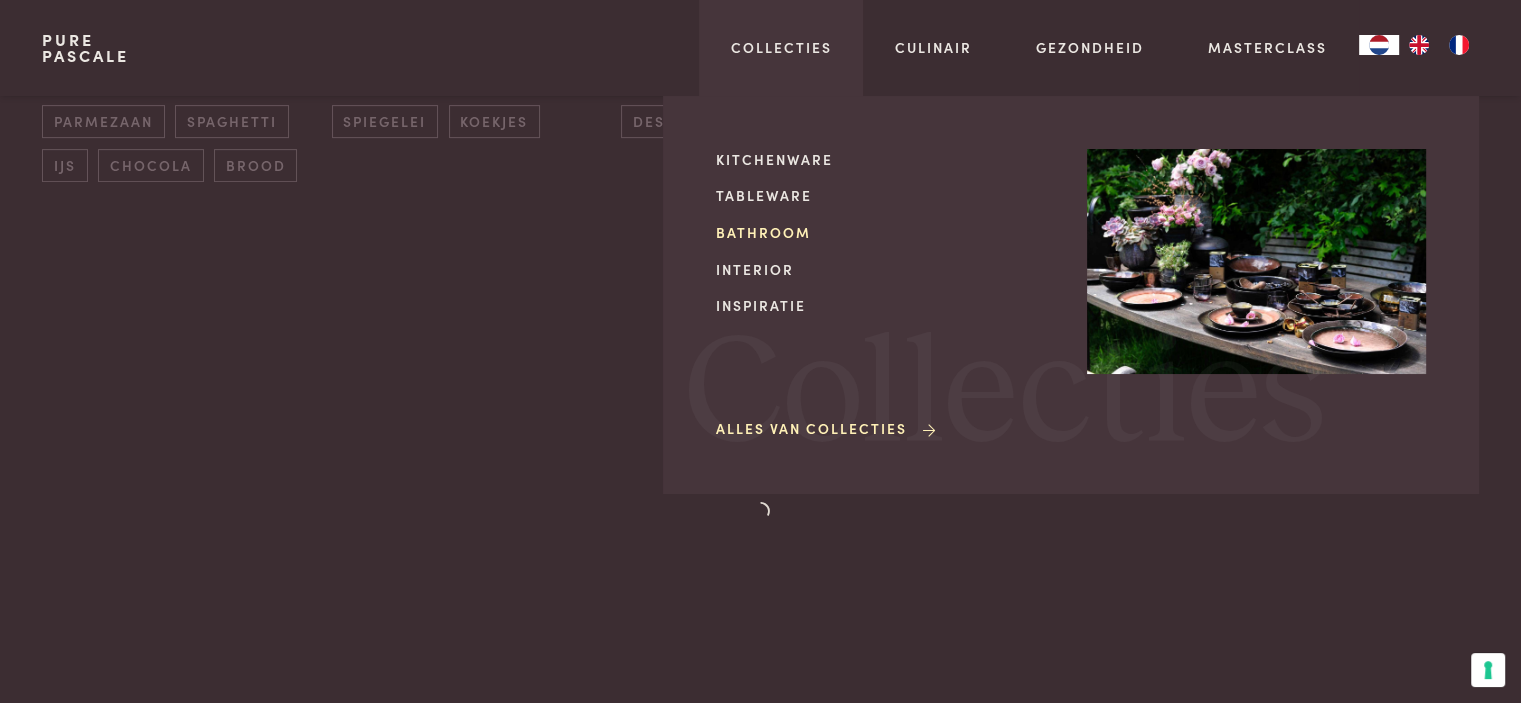 click on "Bathroom" at bounding box center (885, 232) 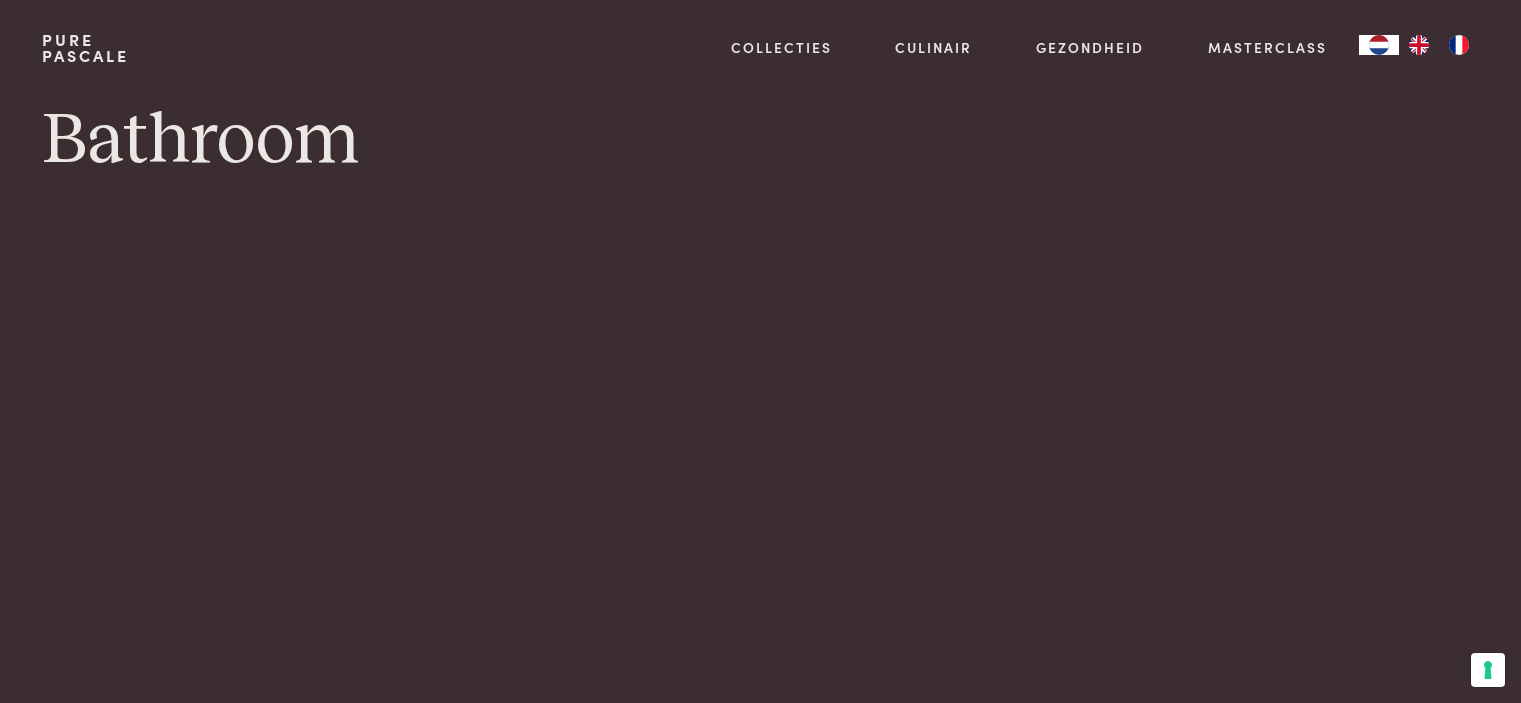 scroll, scrollTop: 0, scrollLeft: 0, axis: both 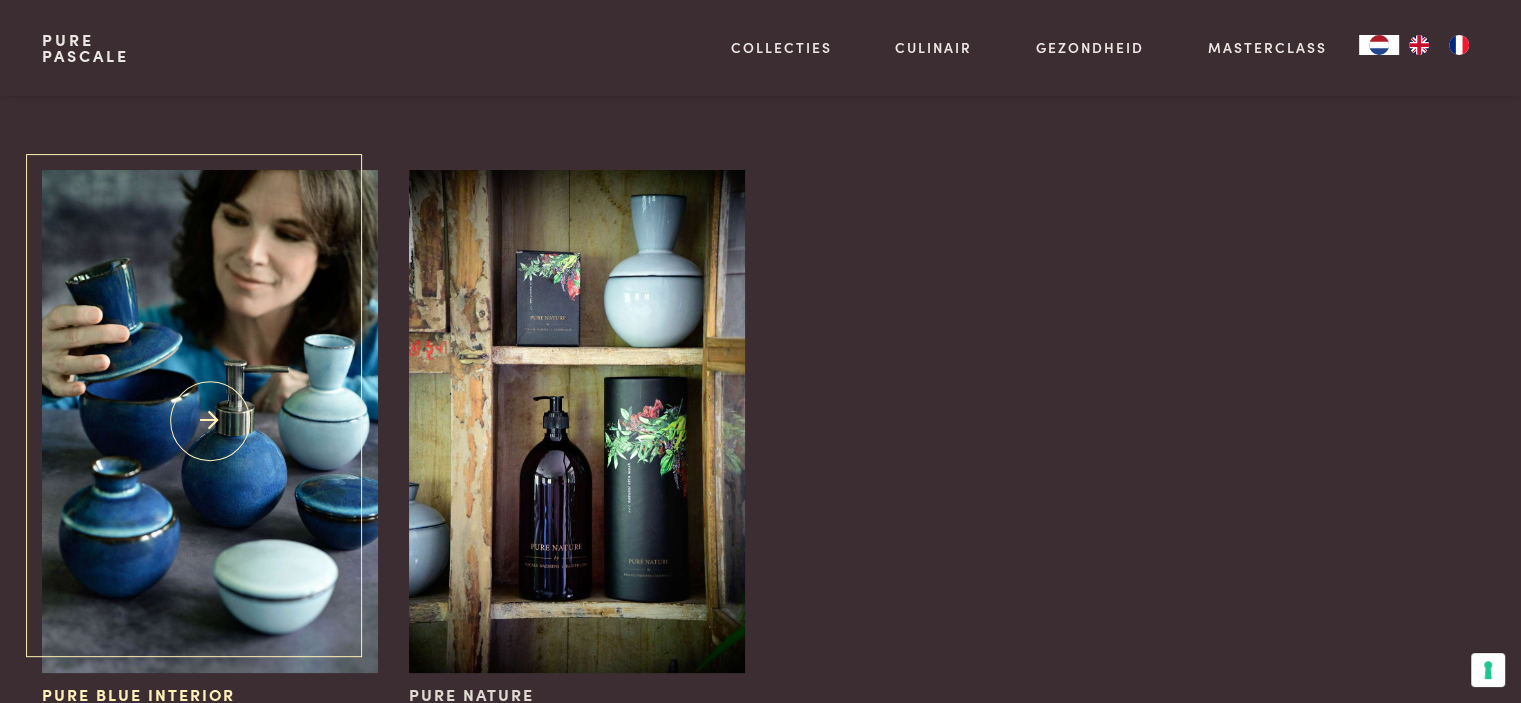 click at bounding box center (209, 421) 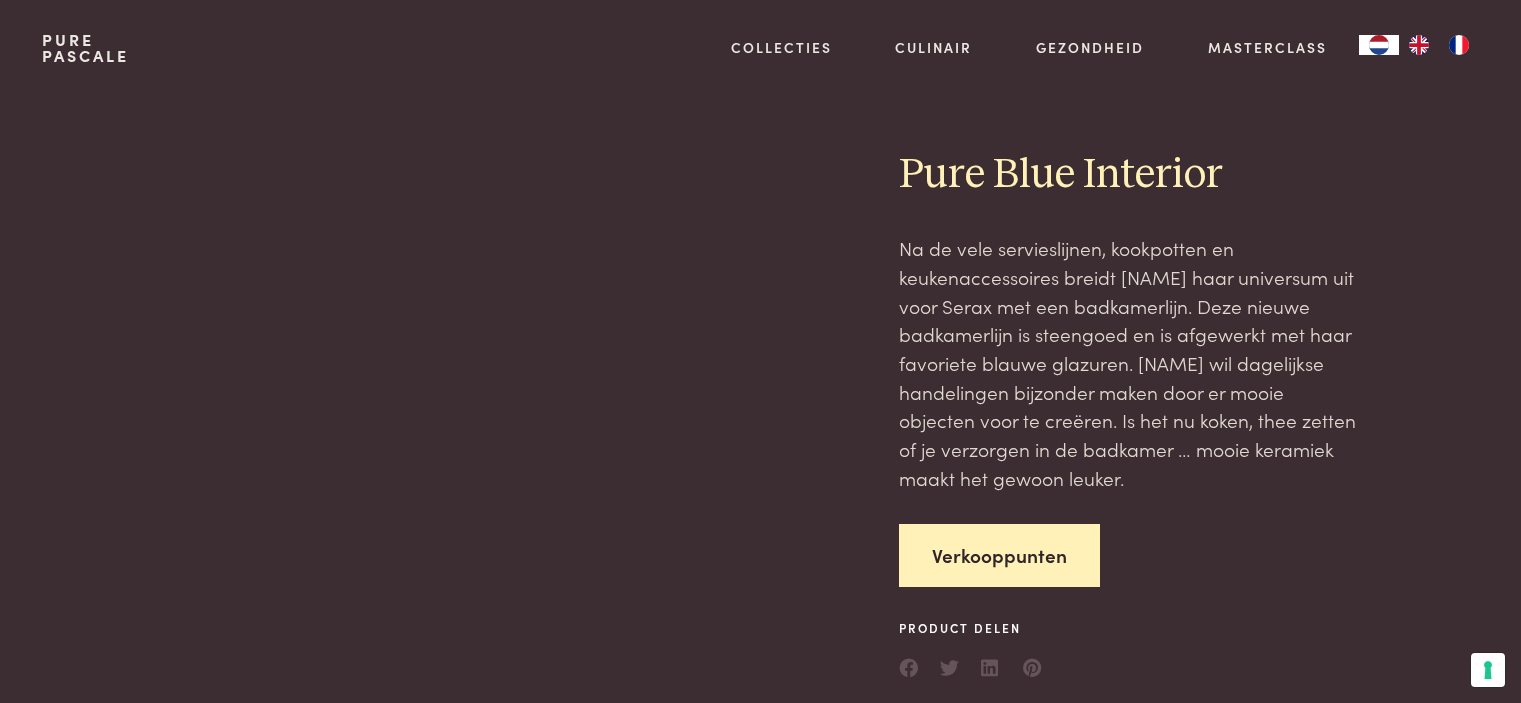 scroll, scrollTop: 0, scrollLeft: 0, axis: both 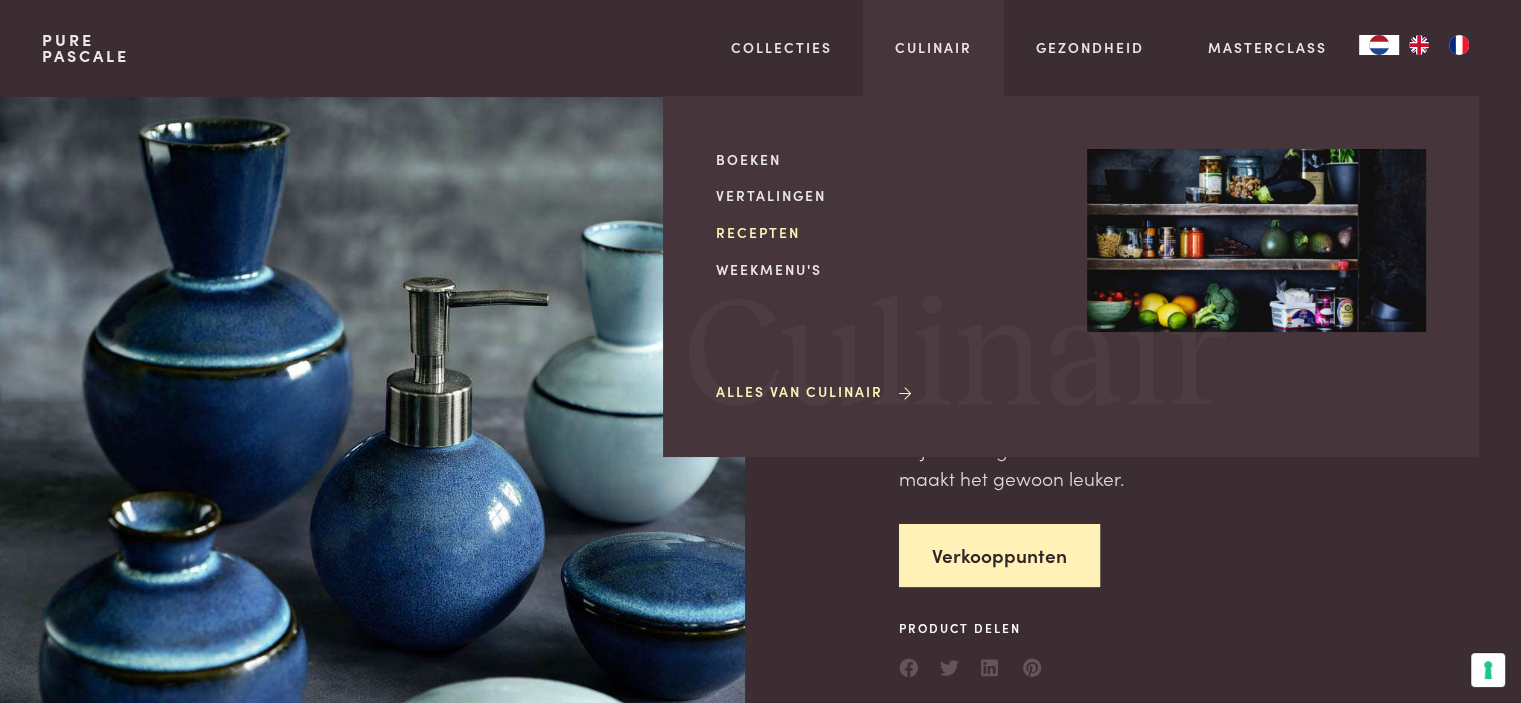 click on "Recepten" at bounding box center (885, 232) 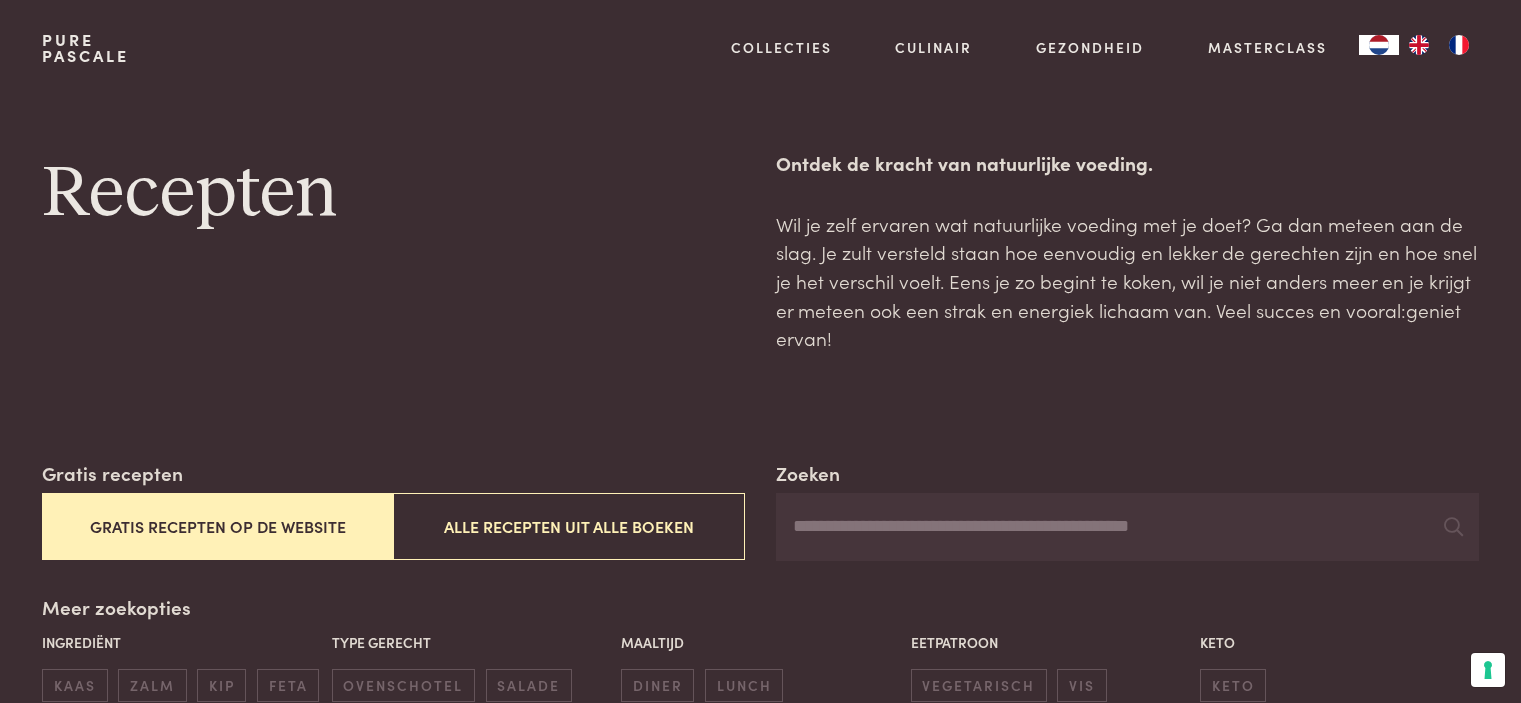 scroll, scrollTop: 0, scrollLeft: 0, axis: both 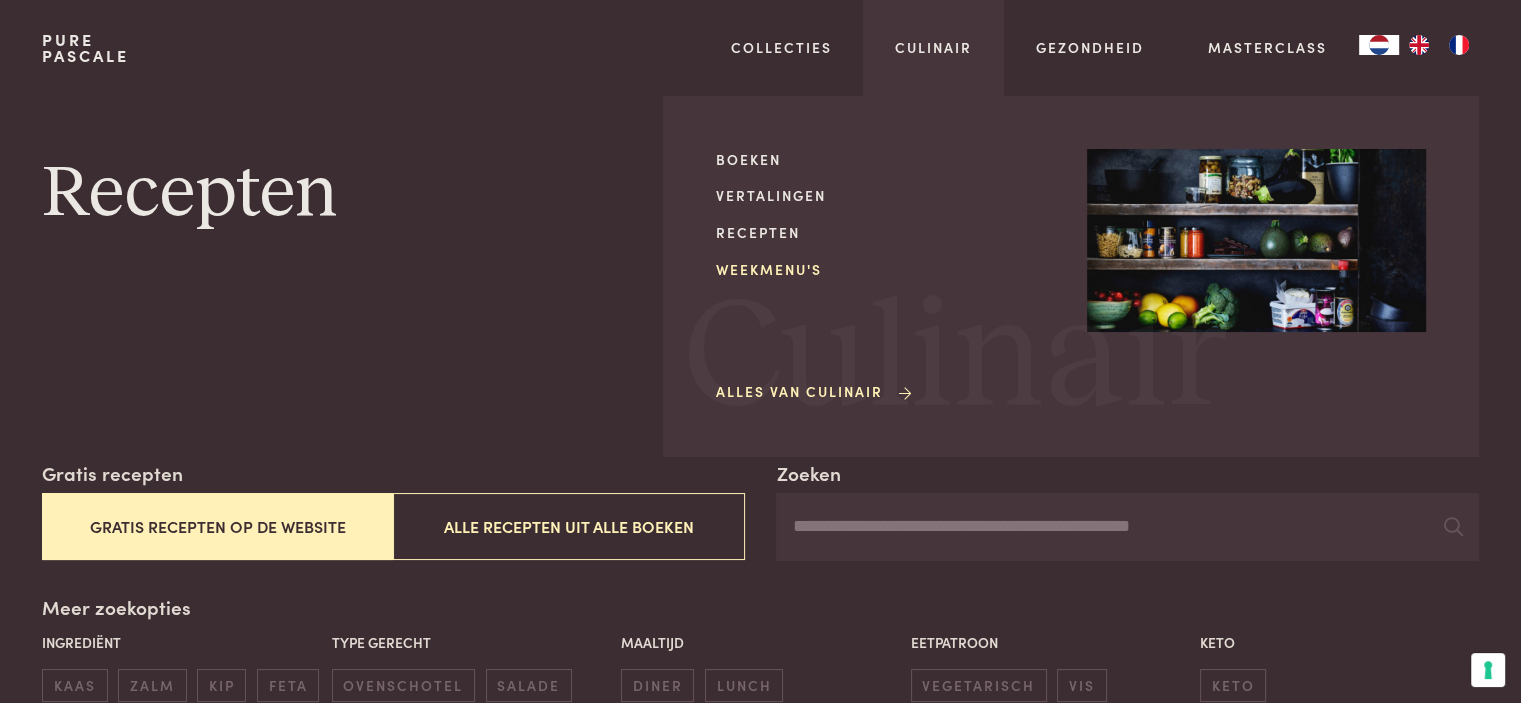 click on "Weekmenu's" at bounding box center [885, 269] 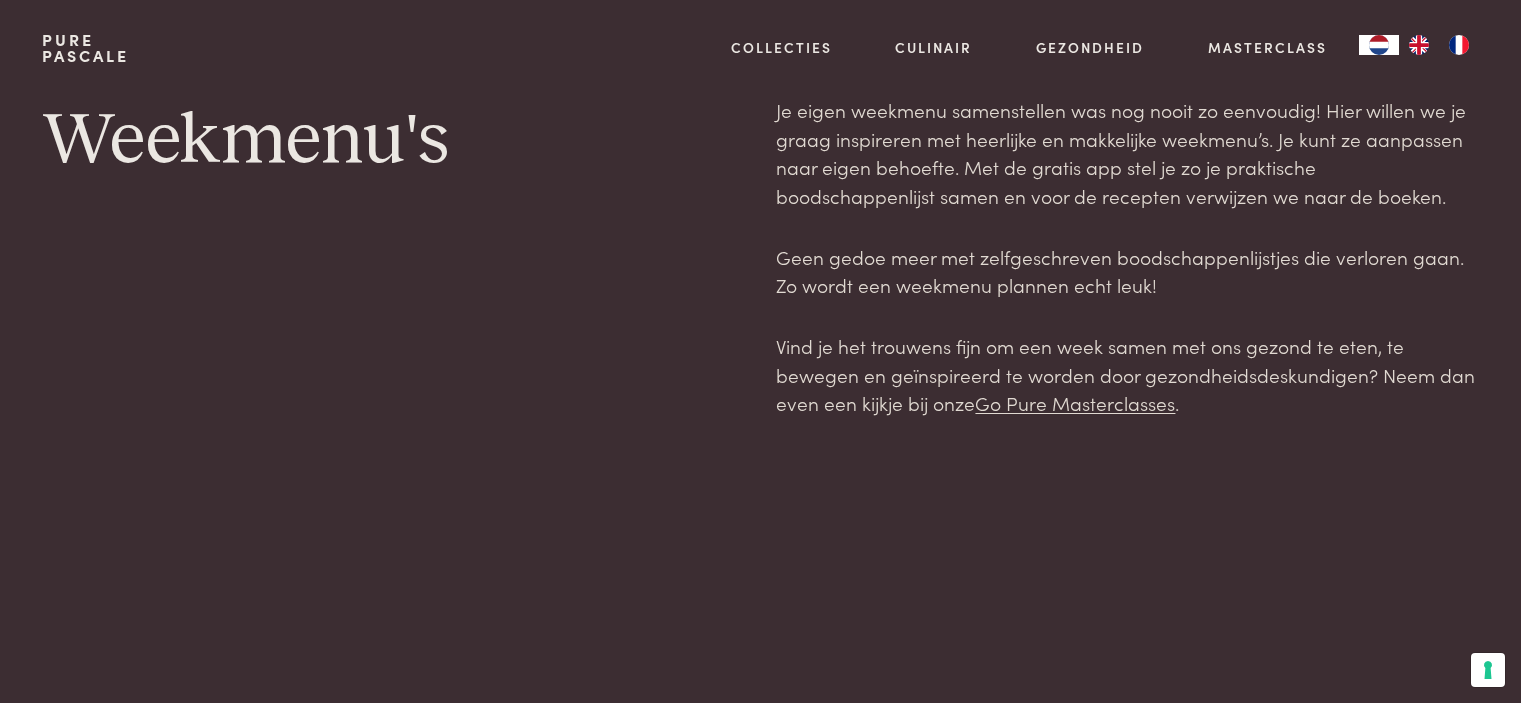 scroll, scrollTop: 0, scrollLeft: 0, axis: both 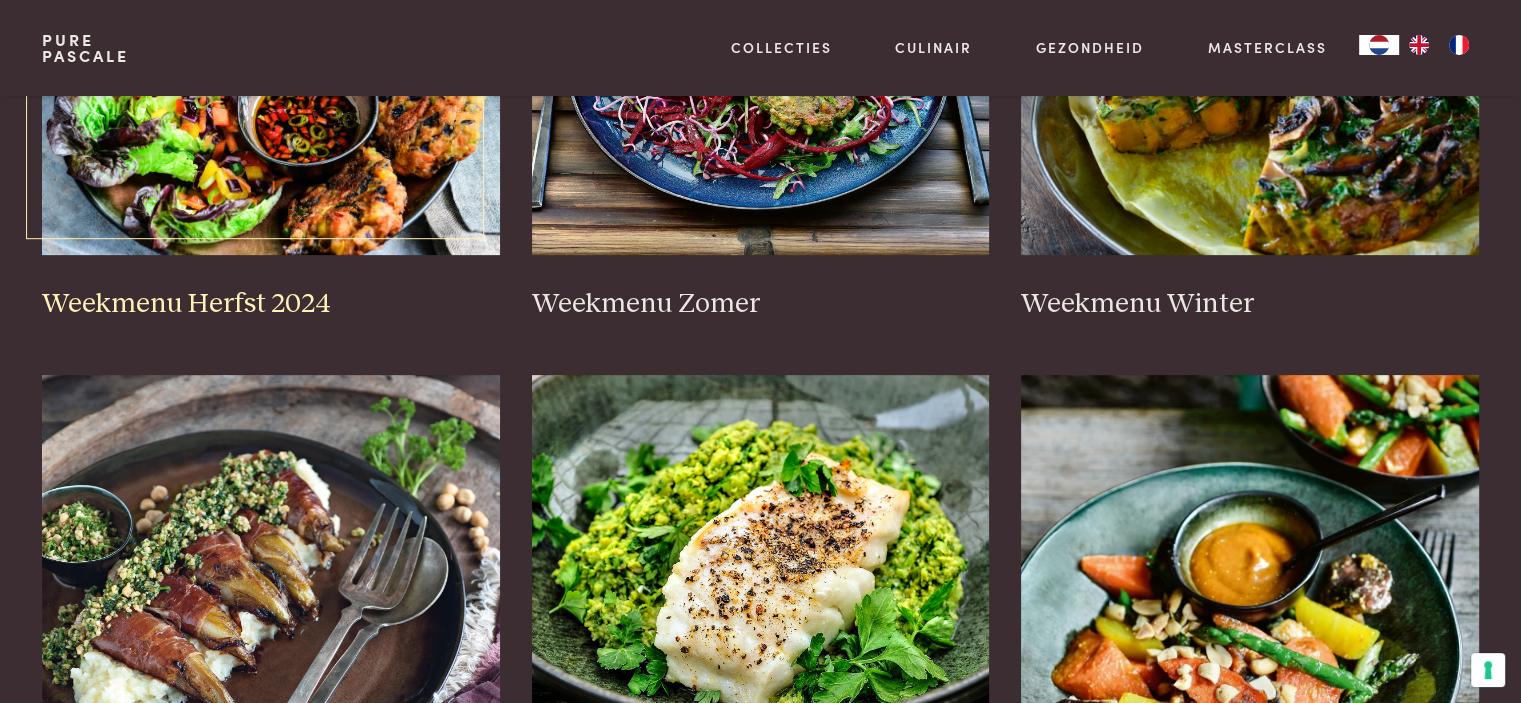 click on "Weekmenu Herfst 2024" at bounding box center [271, 304] 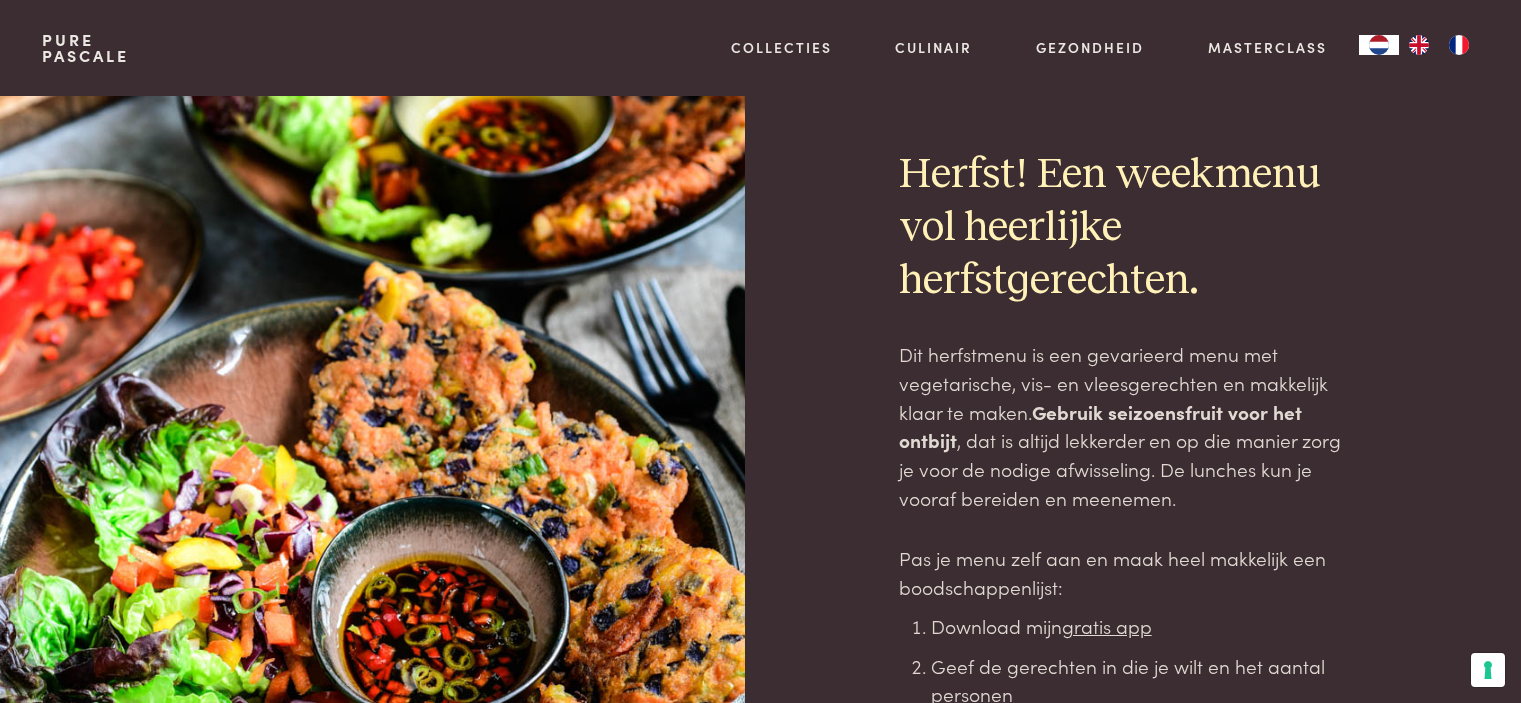 scroll, scrollTop: 0, scrollLeft: 0, axis: both 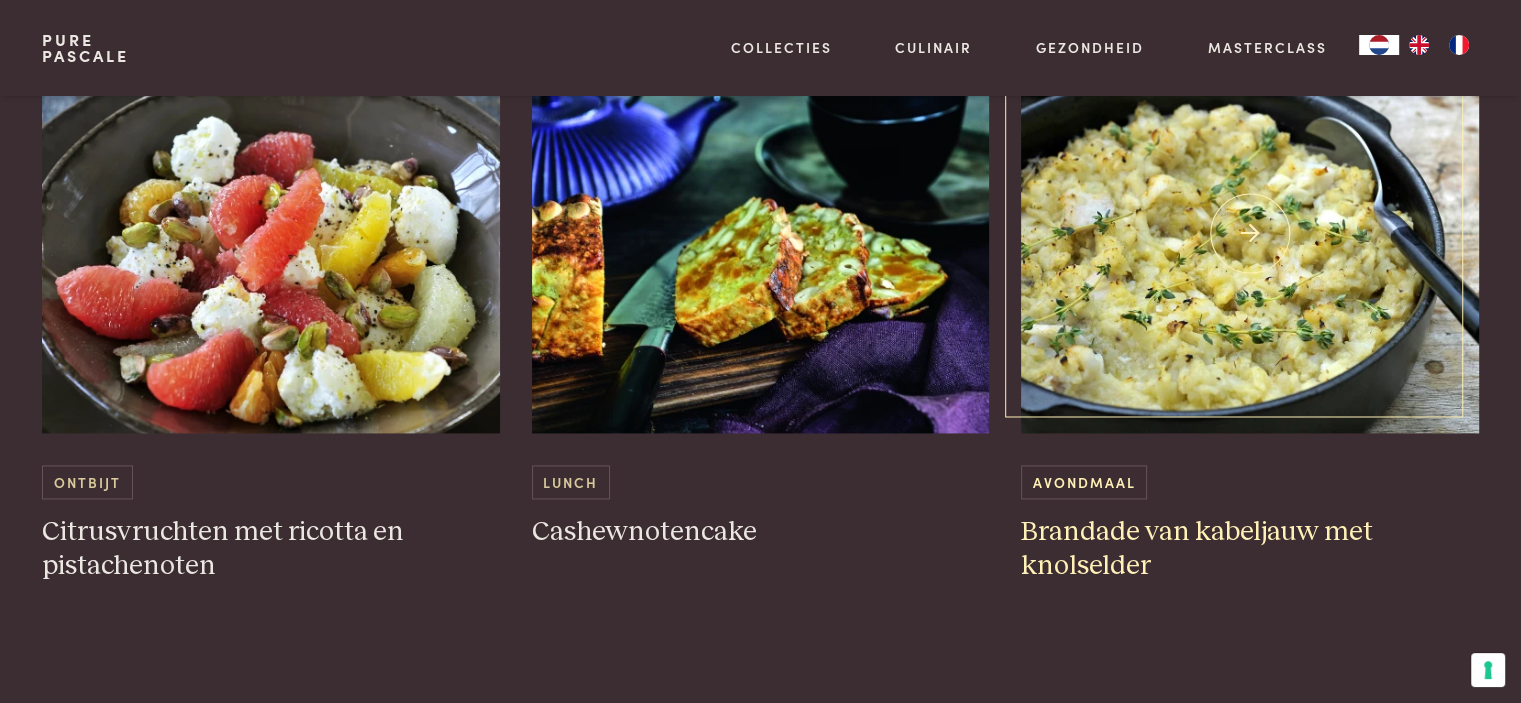 click on "Brandade van kabeljauw met knolselder" at bounding box center [1250, 549] 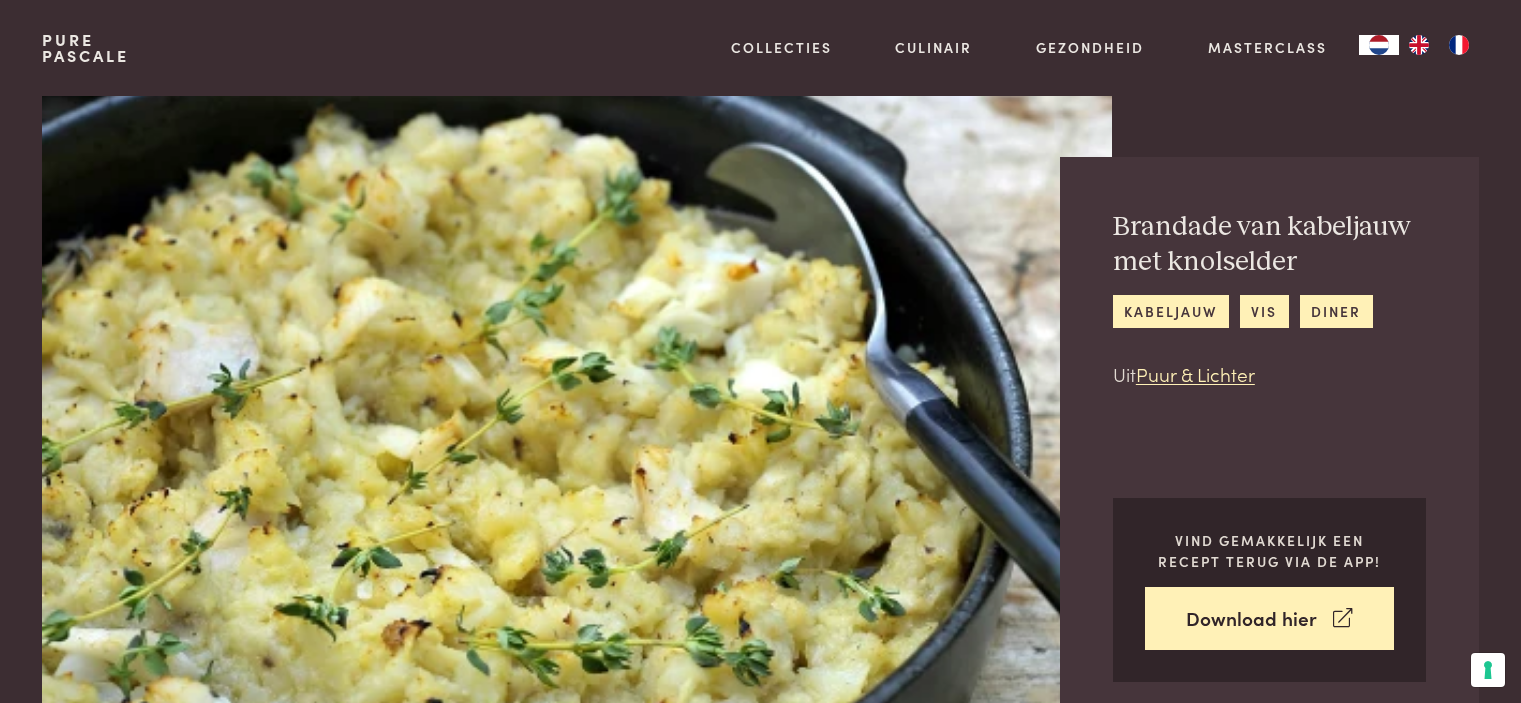 scroll, scrollTop: 0, scrollLeft: 0, axis: both 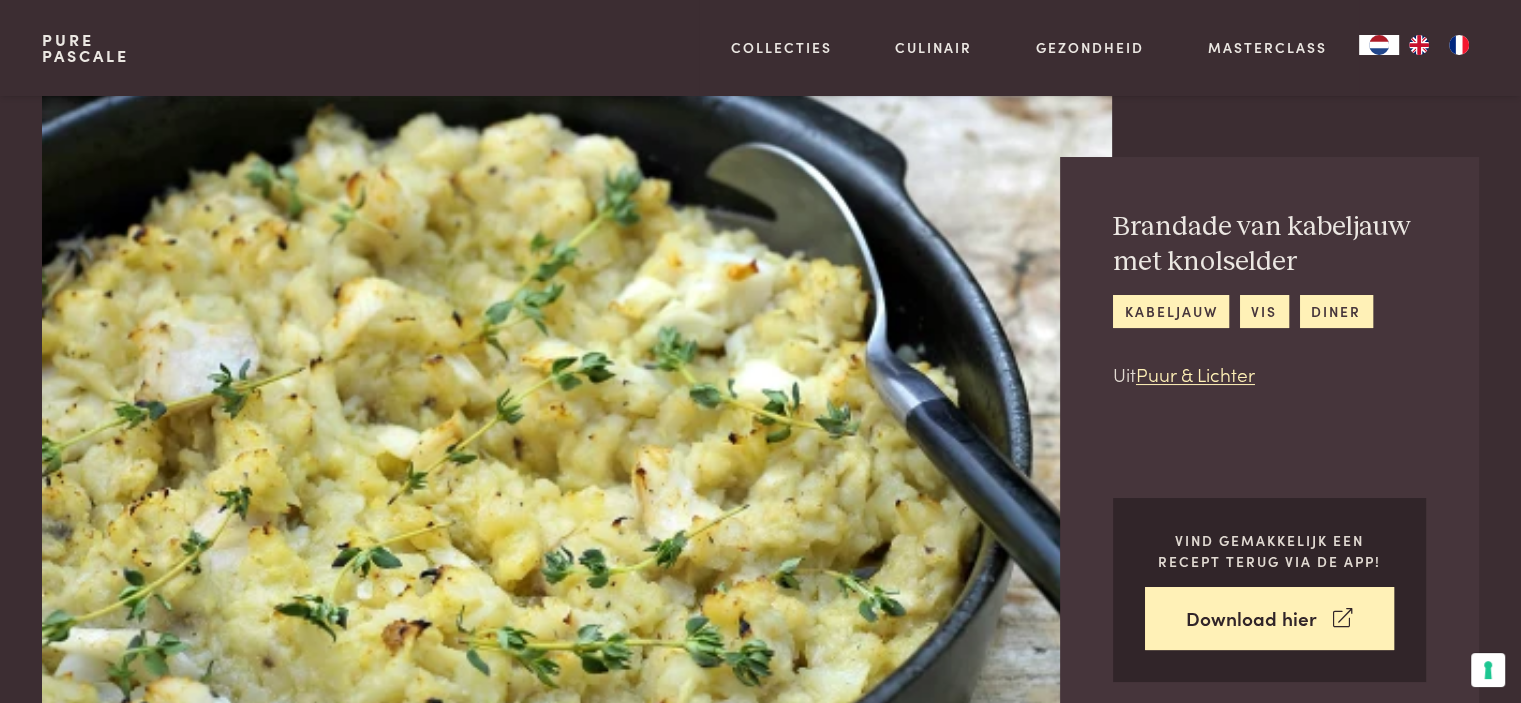 drag, startPoint x: 1525, startPoint y: 71, endPoint x: 1528, endPoint y: 45, distance: 26.172504 